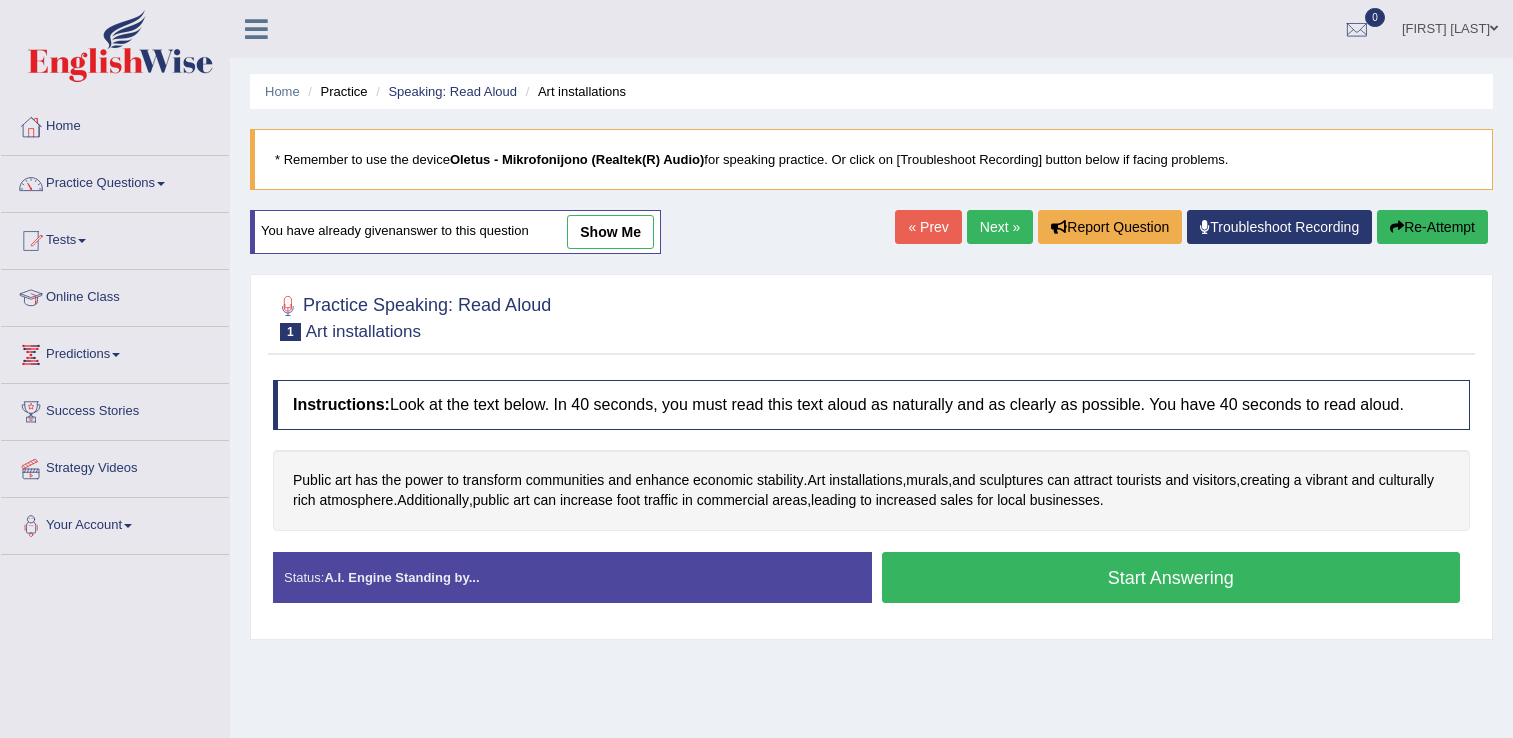 scroll, scrollTop: 0, scrollLeft: 0, axis: both 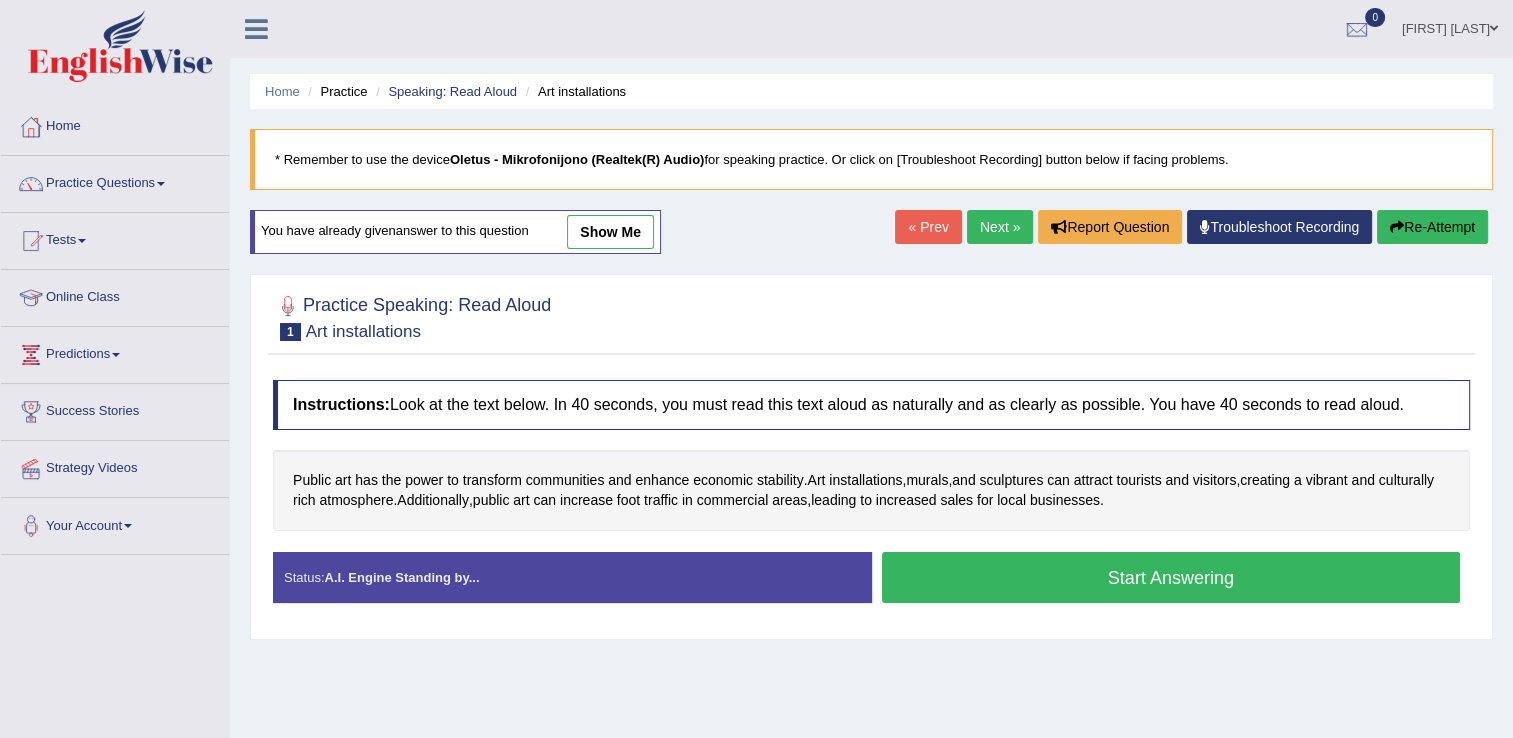 click on "Instructions:  Look at the text below. In 40 seconds, you must read this text aloud as naturally and as clearly as possible. You have 40 seconds to read aloud.
Public   art   has   the   power   to   transform   communities   and   enhance   economic   stability .  Art   installations ,  murals ,  and   sculptures   can   attract   tourists   and   visitors ,  creating   a   vibrant   and   culturally   rich   atmosphere .  Additionally ,  public   art   can   increase   foot   traffic   in   commercial   areas ,  leading   to   increased   sales   for   local   businesses . Created with Highcharts 7.1.2 Too low Too high Time Pitch meter: 0 5 10 15 20 25 30 35 40 Created with Highcharts 7.1.2 Great Too slow Too fast Time Speech pace meter: 0 5 10 15 20 25 30 35 40 Accuracy Comparison for Reading Scores: Labels:
Red:  Missed/Mispronounced Words
Green:  Correct Words
Accuracy:  Voice Analysis: A.I. Scores:" at bounding box center [871, 499] 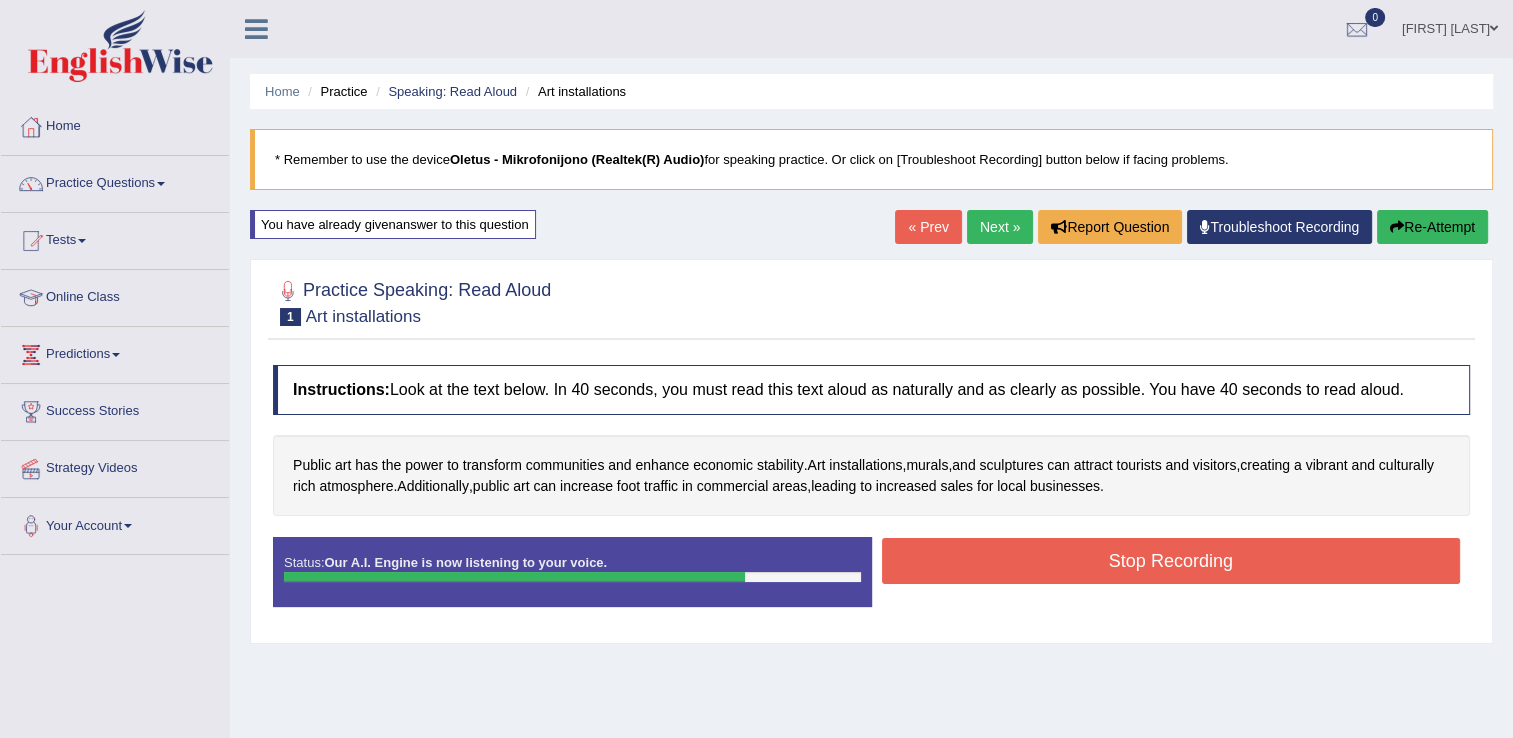 click on "Stop Recording" at bounding box center (1171, 561) 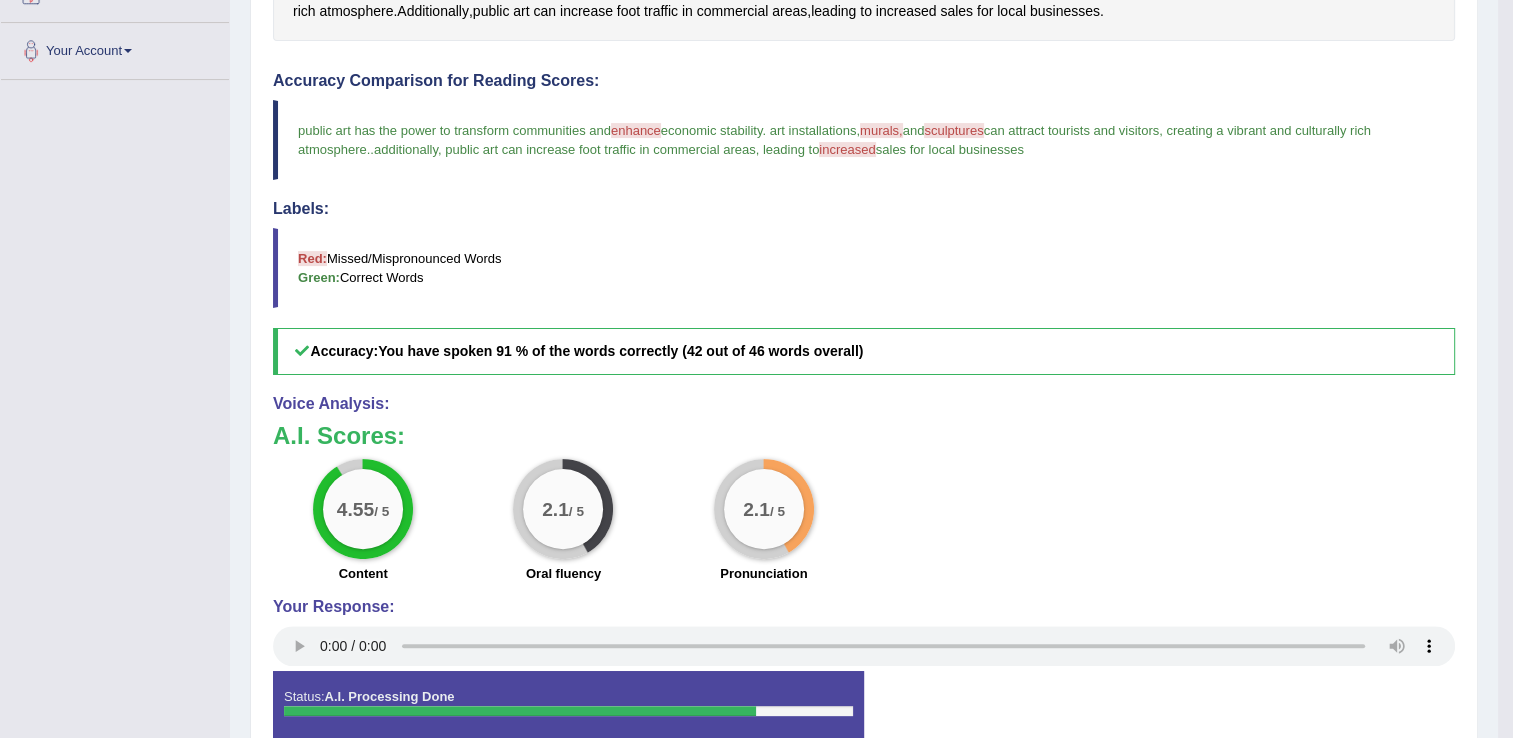 scroll, scrollTop: 577, scrollLeft: 0, axis: vertical 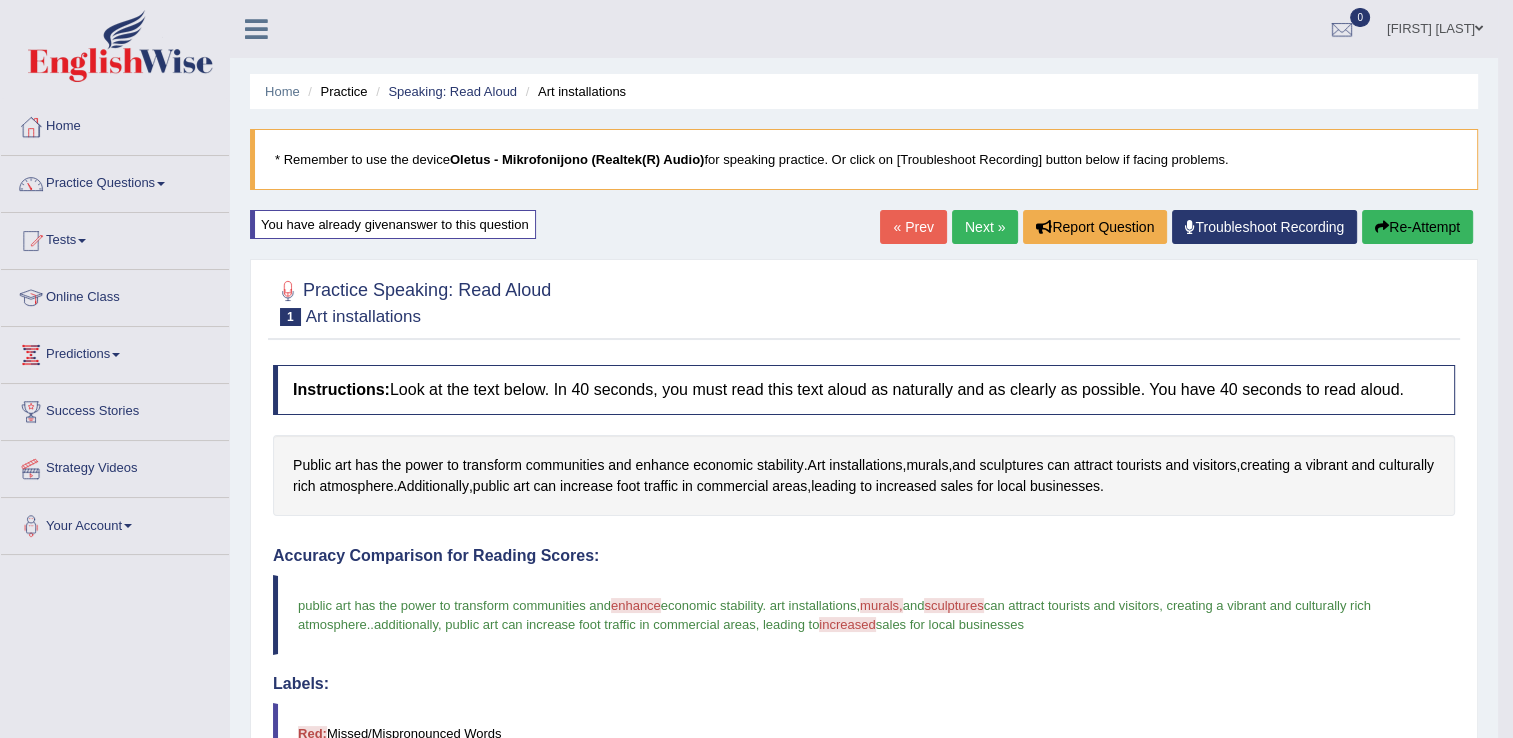 click on "Re-Attempt" at bounding box center [1417, 227] 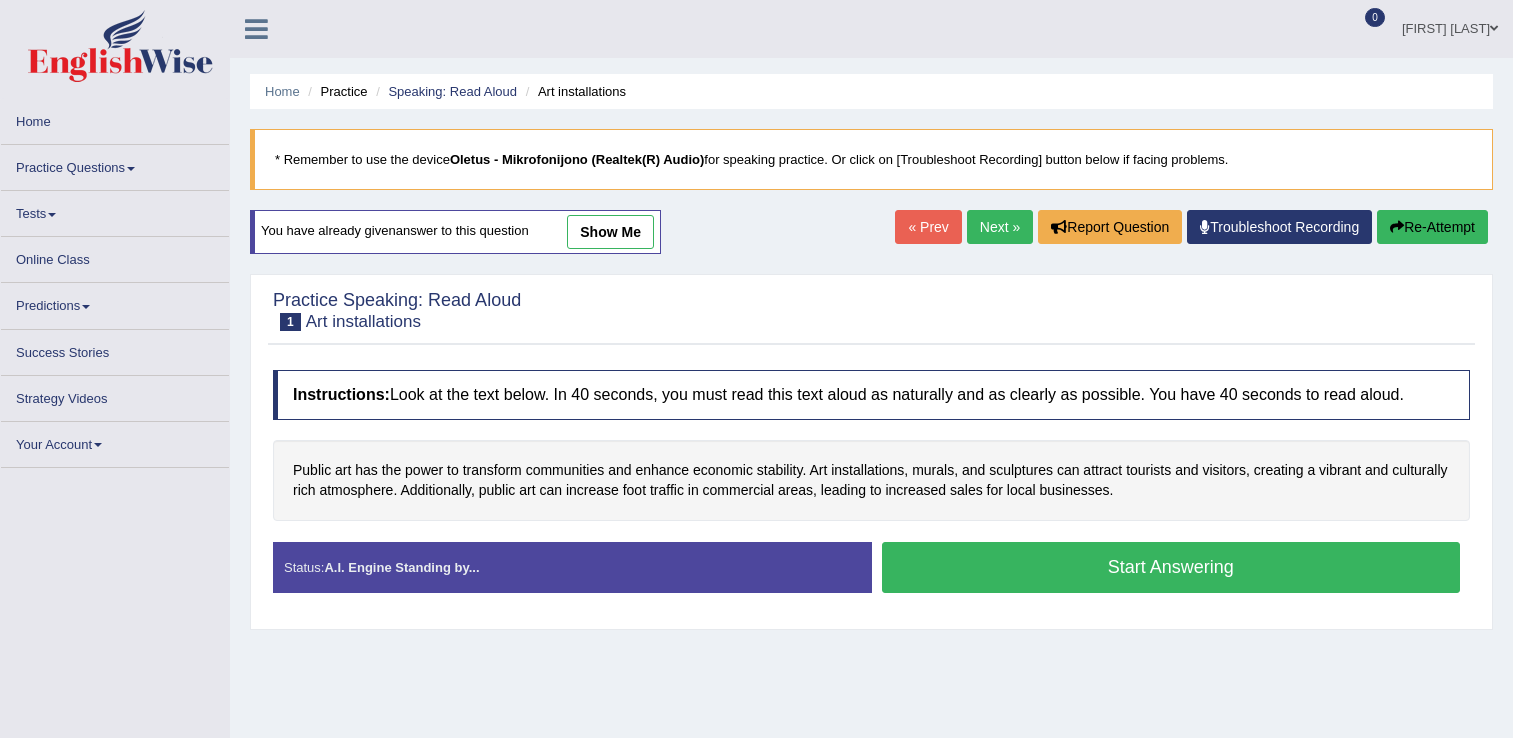 scroll, scrollTop: 0, scrollLeft: 0, axis: both 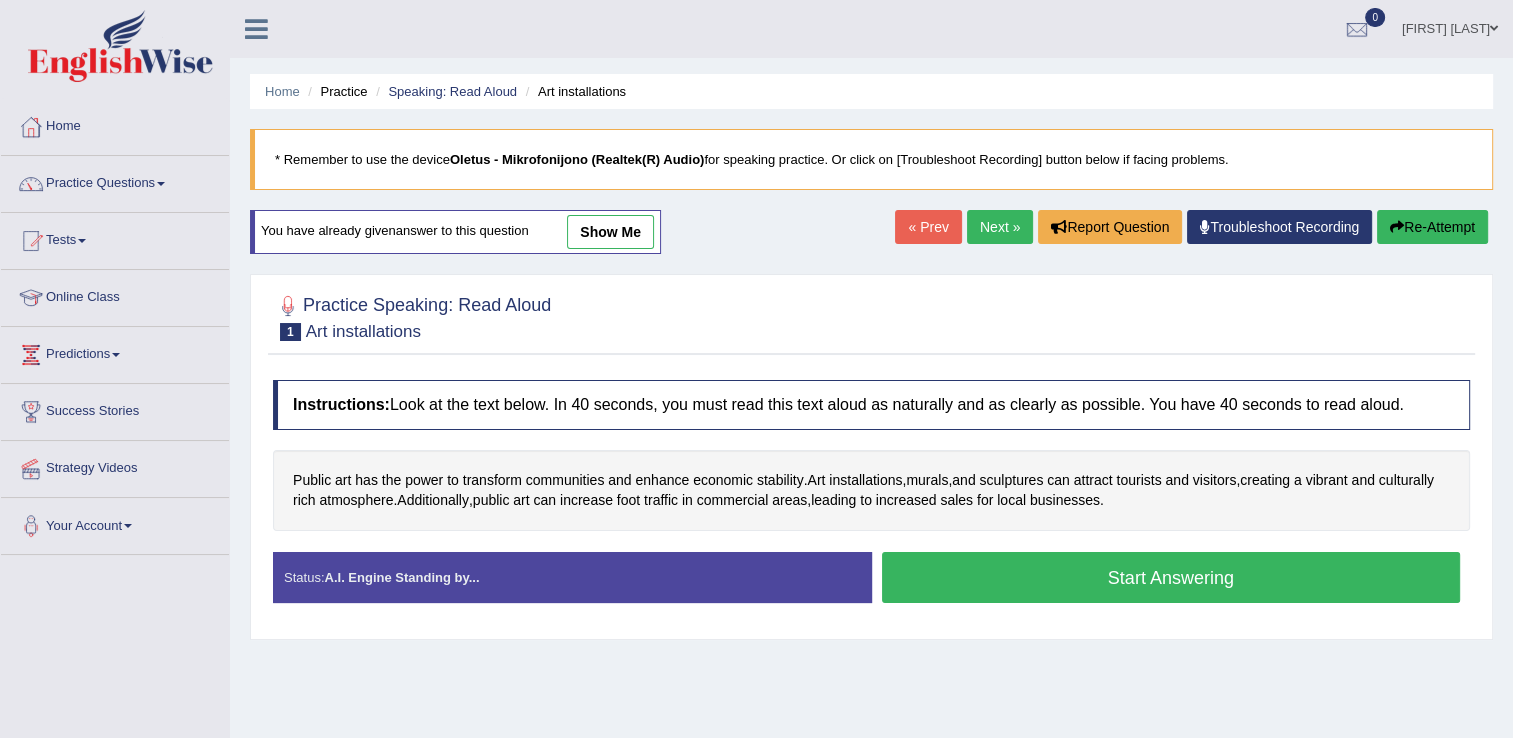 click on "Start Answering" at bounding box center [1171, 577] 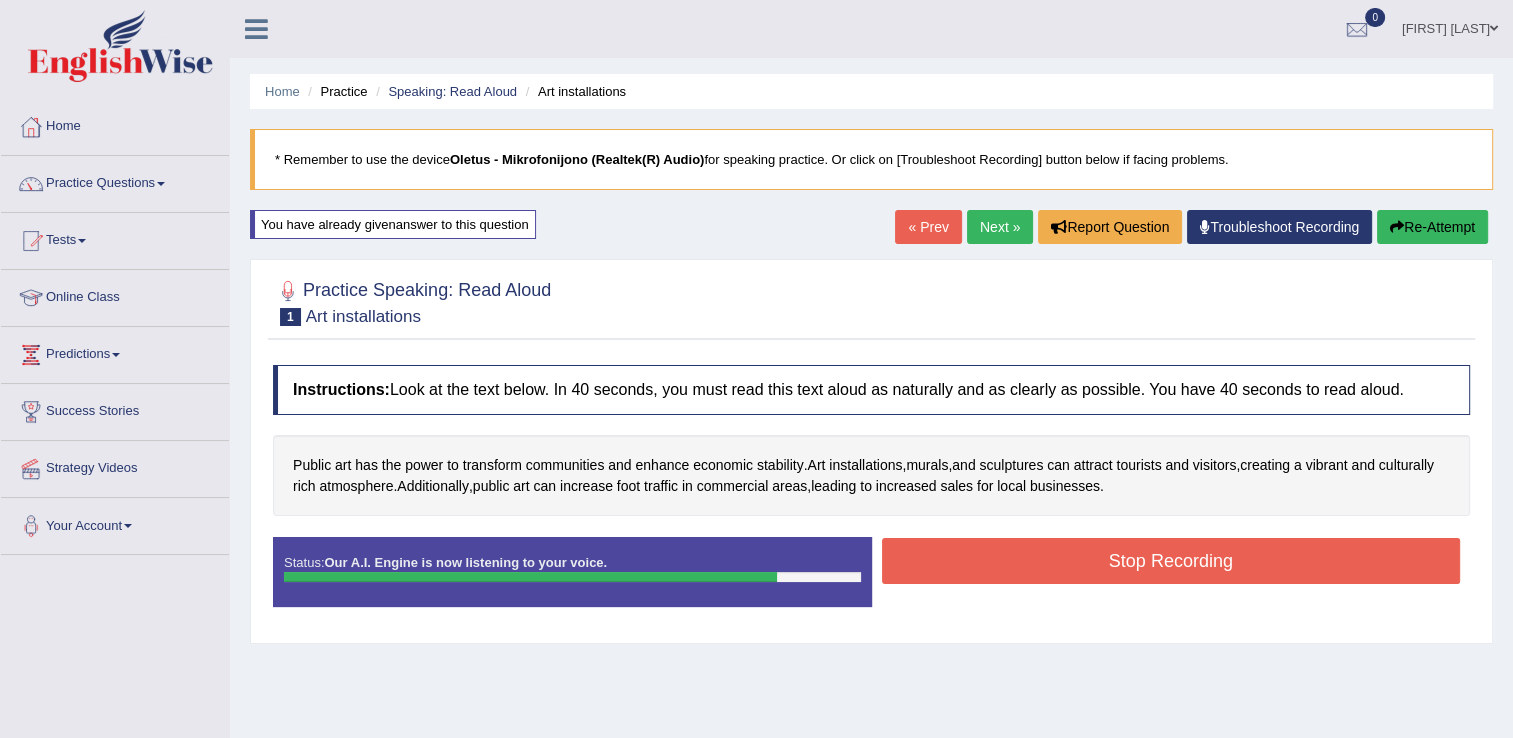click on "Stop Recording" at bounding box center (1171, 561) 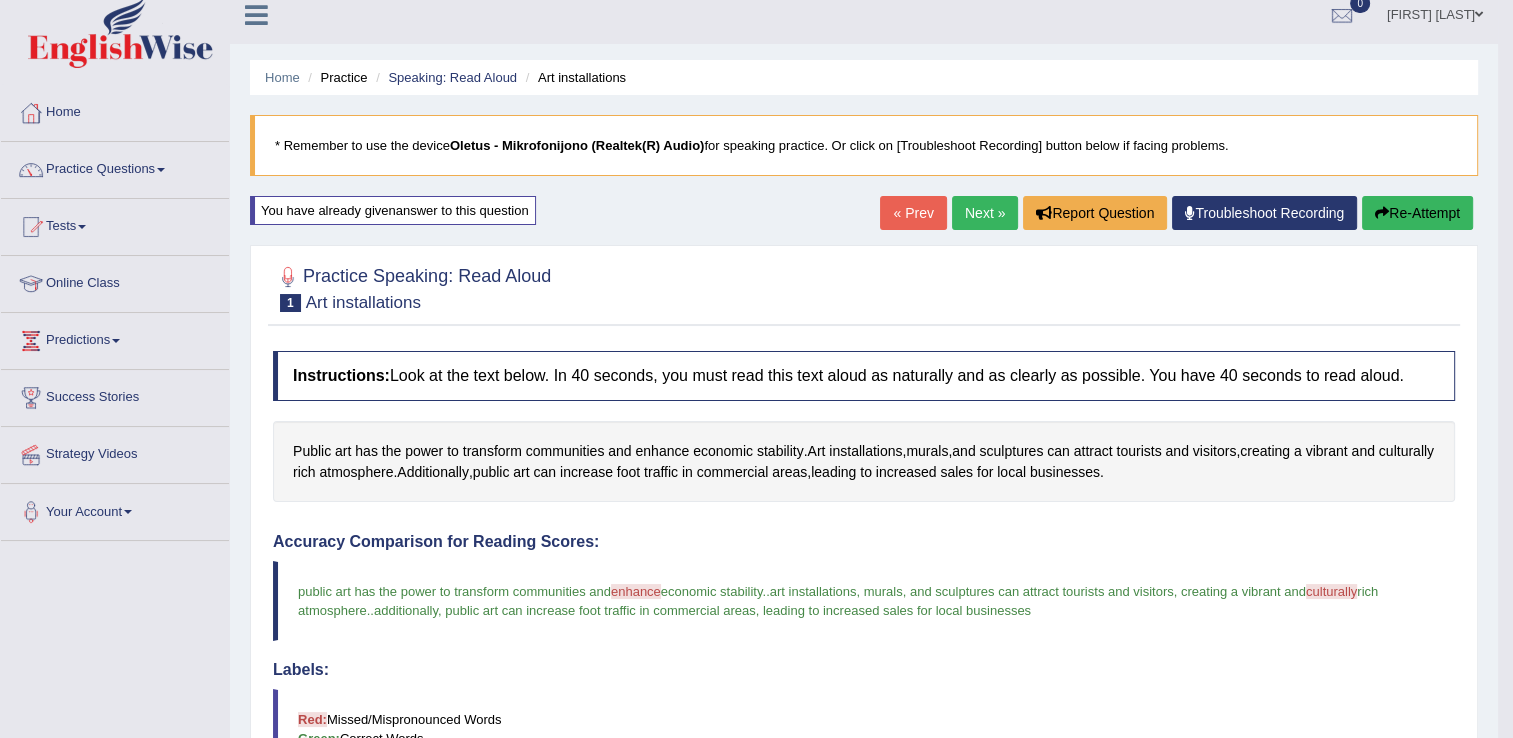 scroll, scrollTop: 0, scrollLeft: 0, axis: both 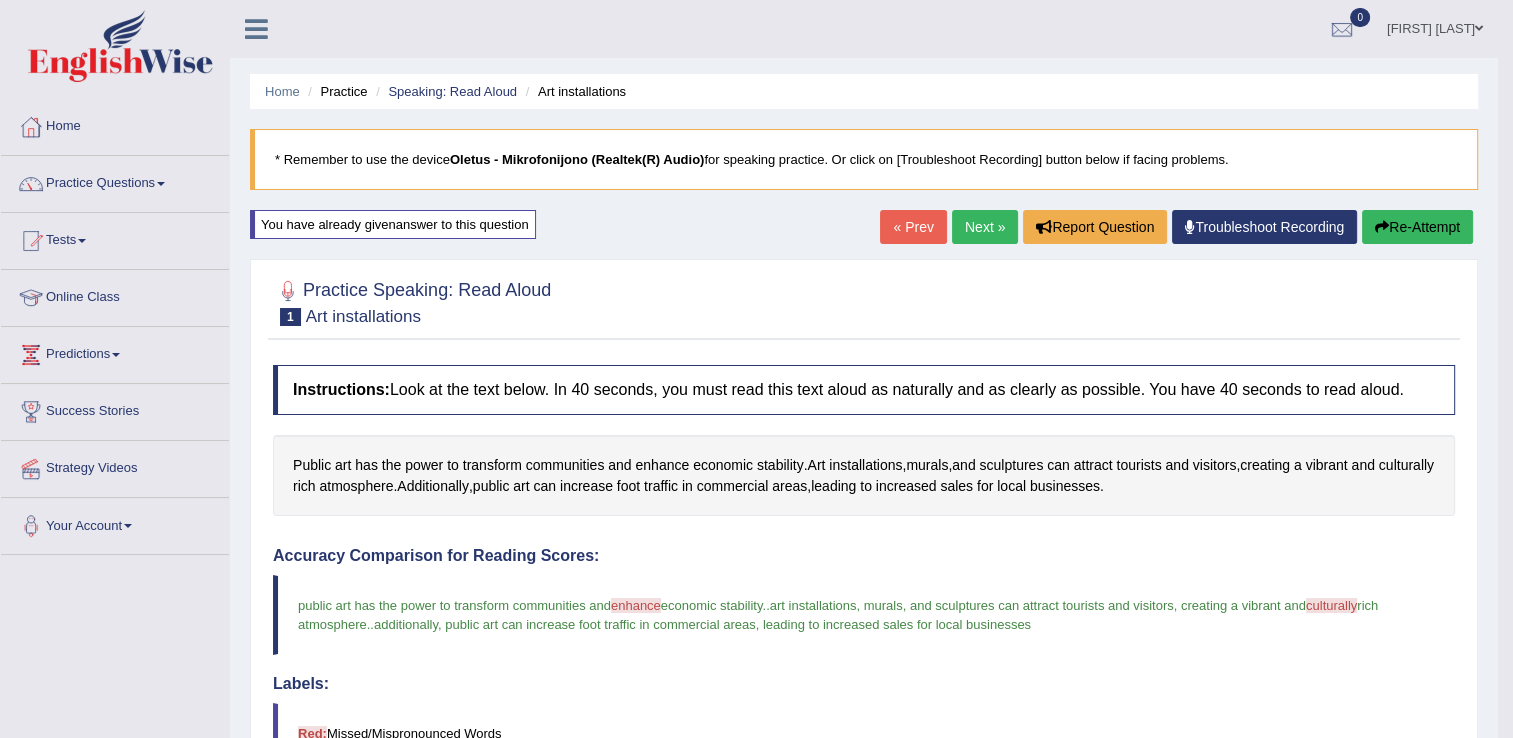 click on "Re-Attempt" at bounding box center (1417, 227) 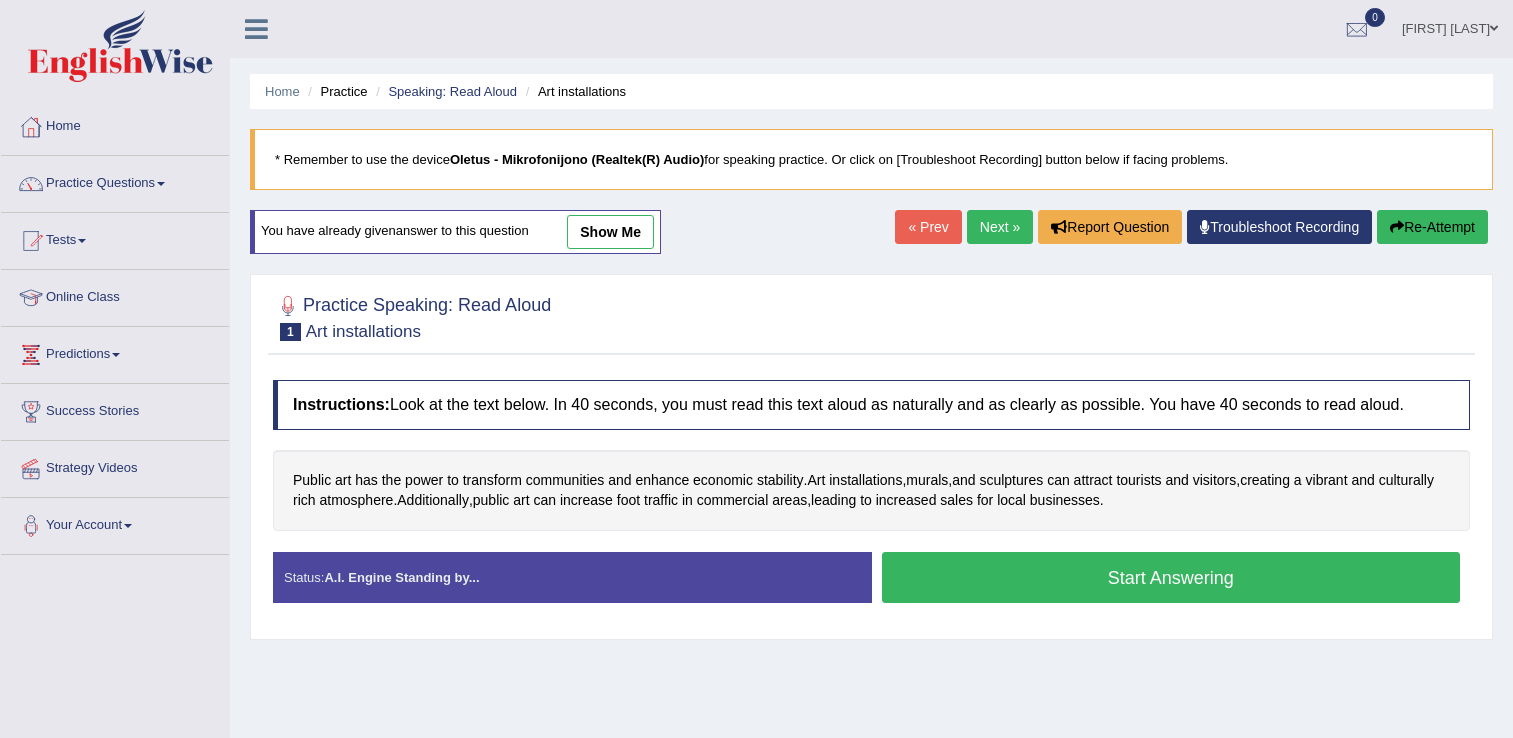 scroll, scrollTop: 0, scrollLeft: 0, axis: both 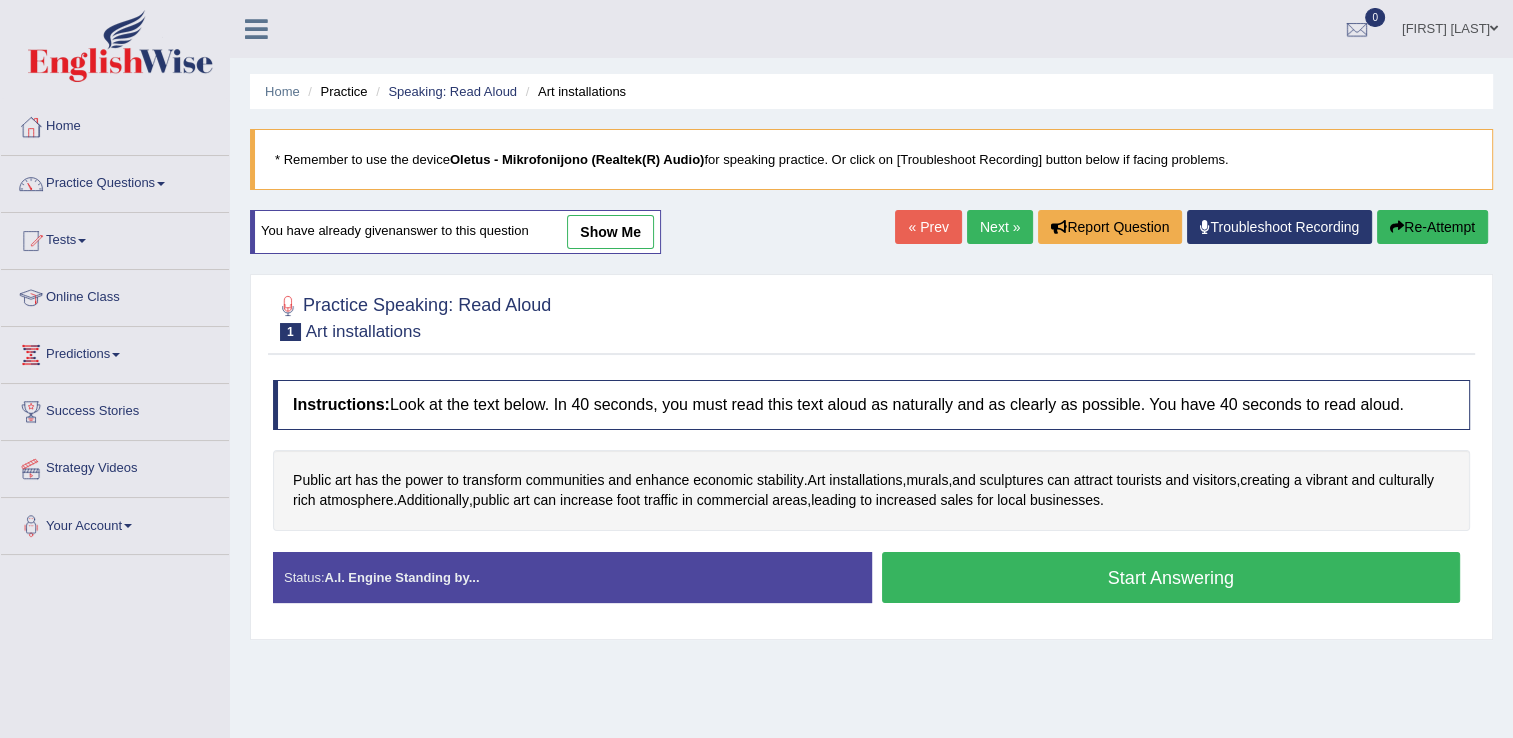 click on "Start Answering" at bounding box center [1171, 577] 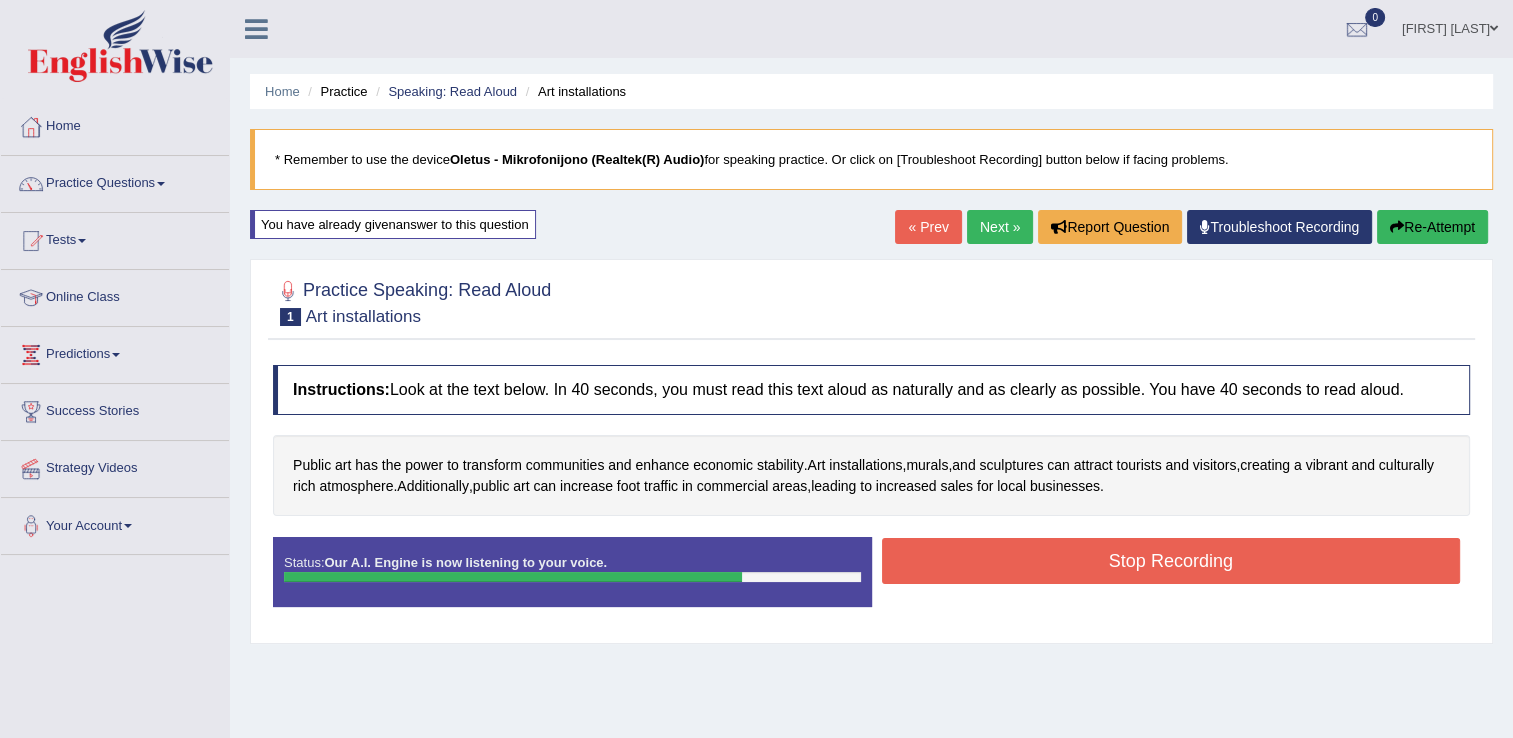click on "Stop Recording" at bounding box center [1171, 561] 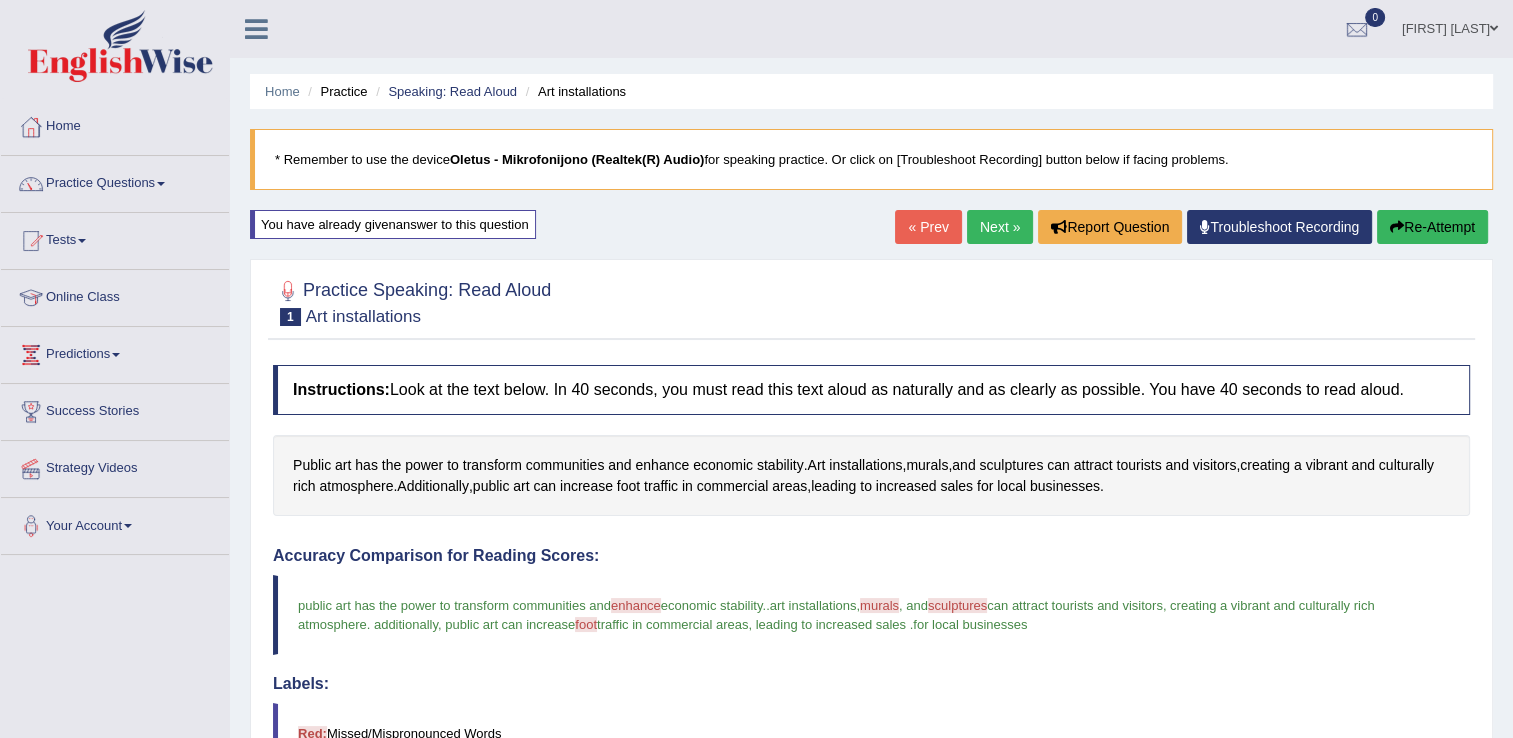 click on "Toggle navigation
Home
Practice Questions   Speaking Practice Read Aloud
Repeat Sentence
Describe Image
Re-tell Lecture
Answer Short Question
Summarize Group Discussion
Respond To A Situation
Writing Practice  Summarize Written Text
Write Essay
Reading Practice  Reading & Writing: Fill In The Blanks
Choose Multiple Answers
Re-order Paragraphs
Fill In The Blanks
Choose Single Answer
Listening Practice  Summarize Spoken Text
Highlight Incorrect Words
Highlight Correct Summary
Select Missing Word
Choose Single Answer
Choose Multiple Answers
Fill In The Blanks
Write From Dictation
Pronunciation
Tests
Take Mock Test" at bounding box center (756, 369) 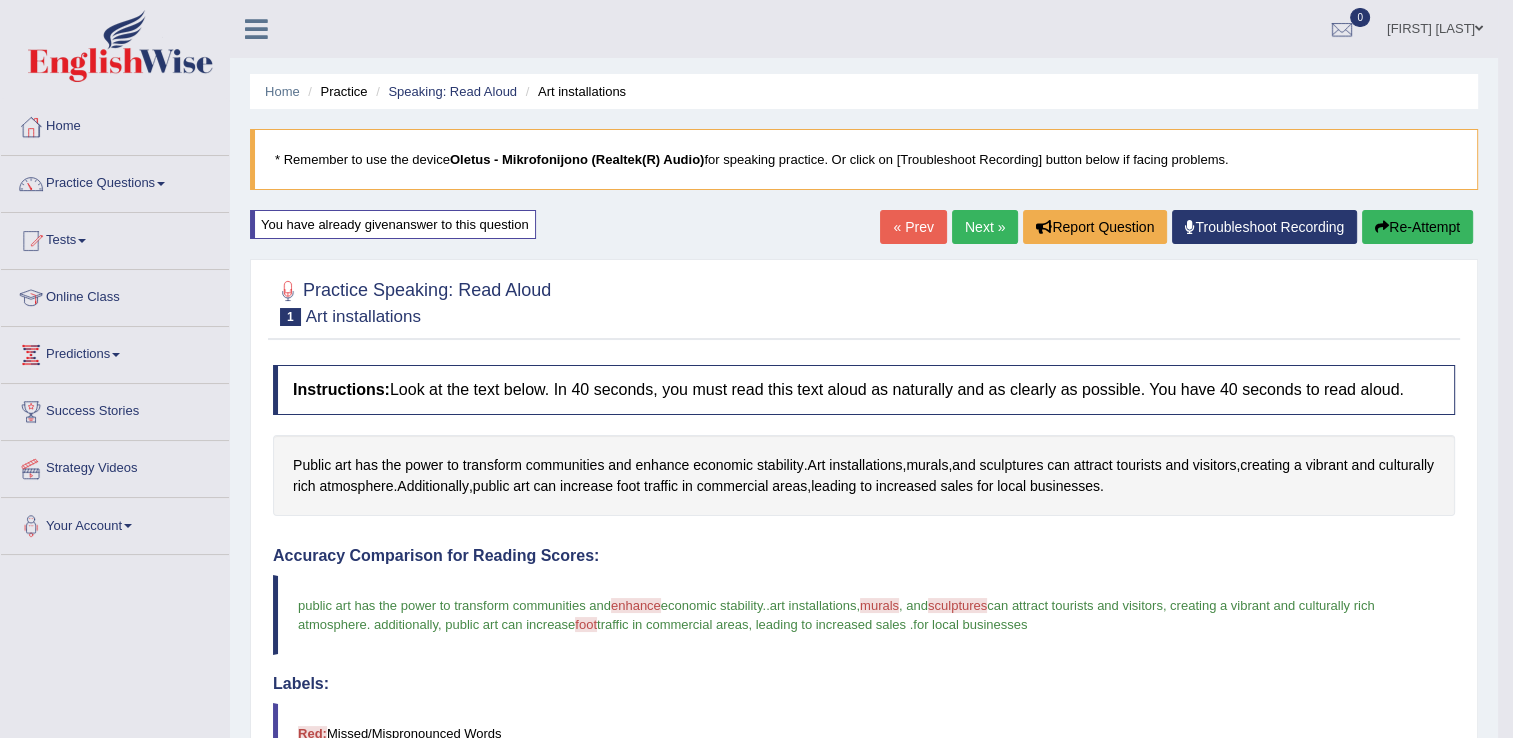 scroll, scrollTop: 577, scrollLeft: 0, axis: vertical 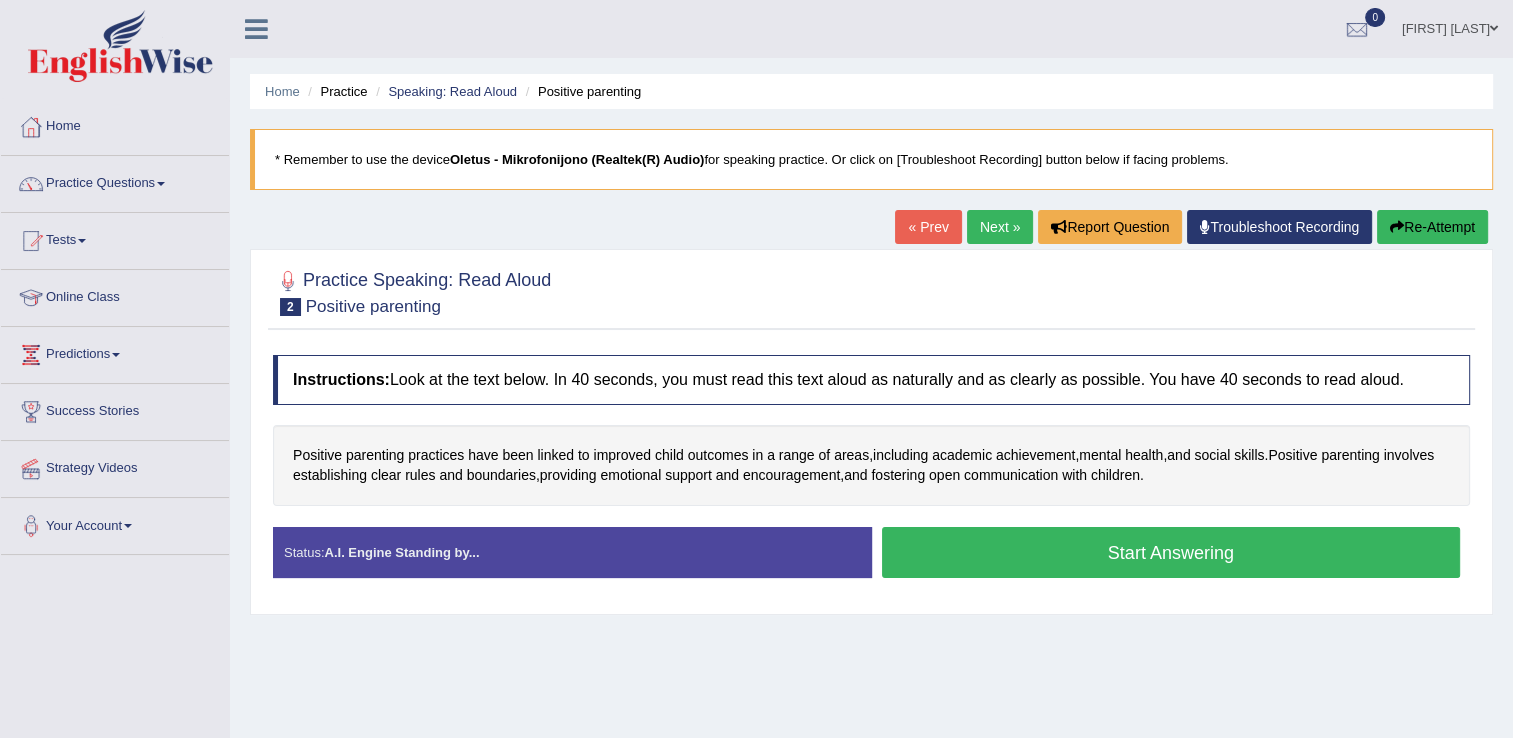 click on "Start Answering" at bounding box center [1171, 552] 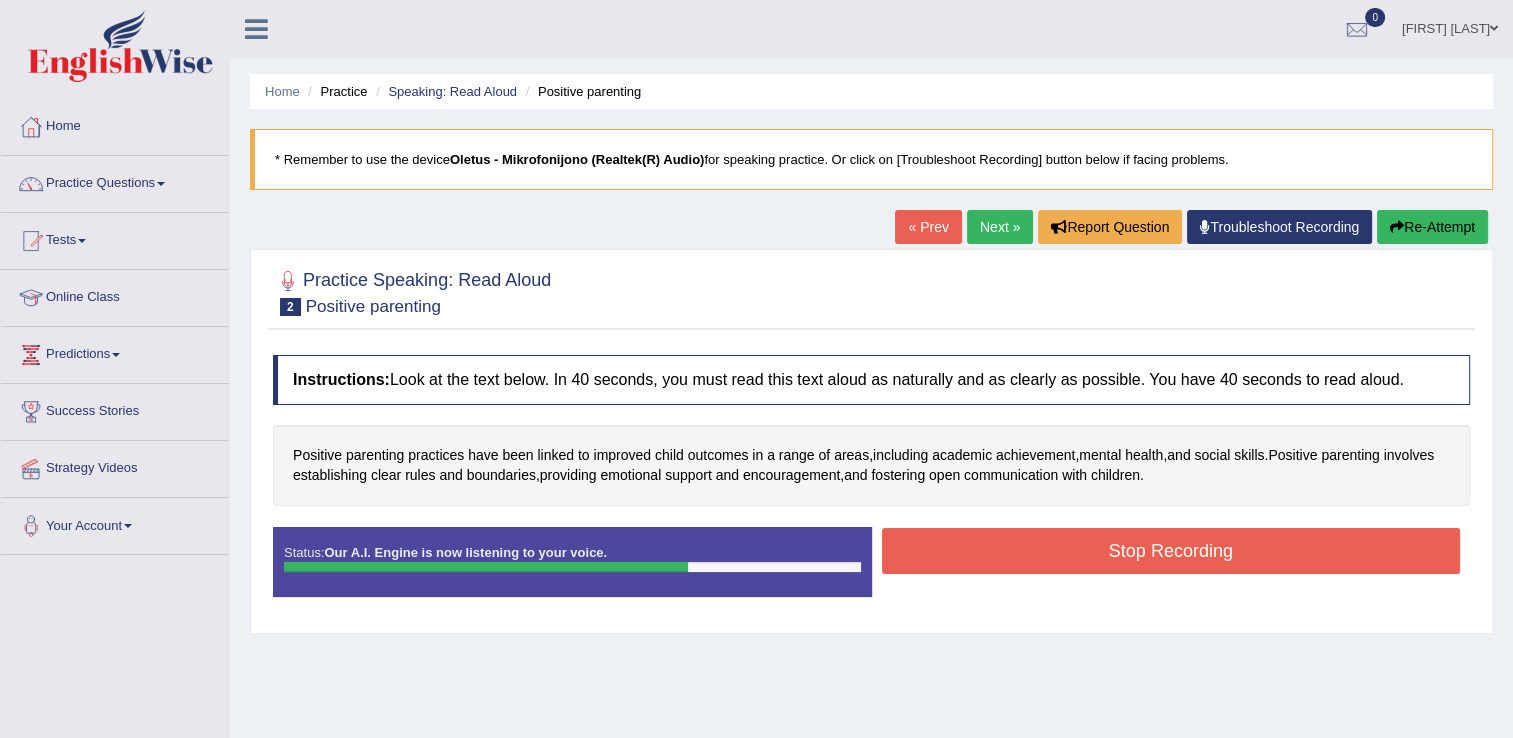 click on "Status:  Our A.I. Engine is now listening to your voice. Start Answering Stop Recording" at bounding box center [871, 572] 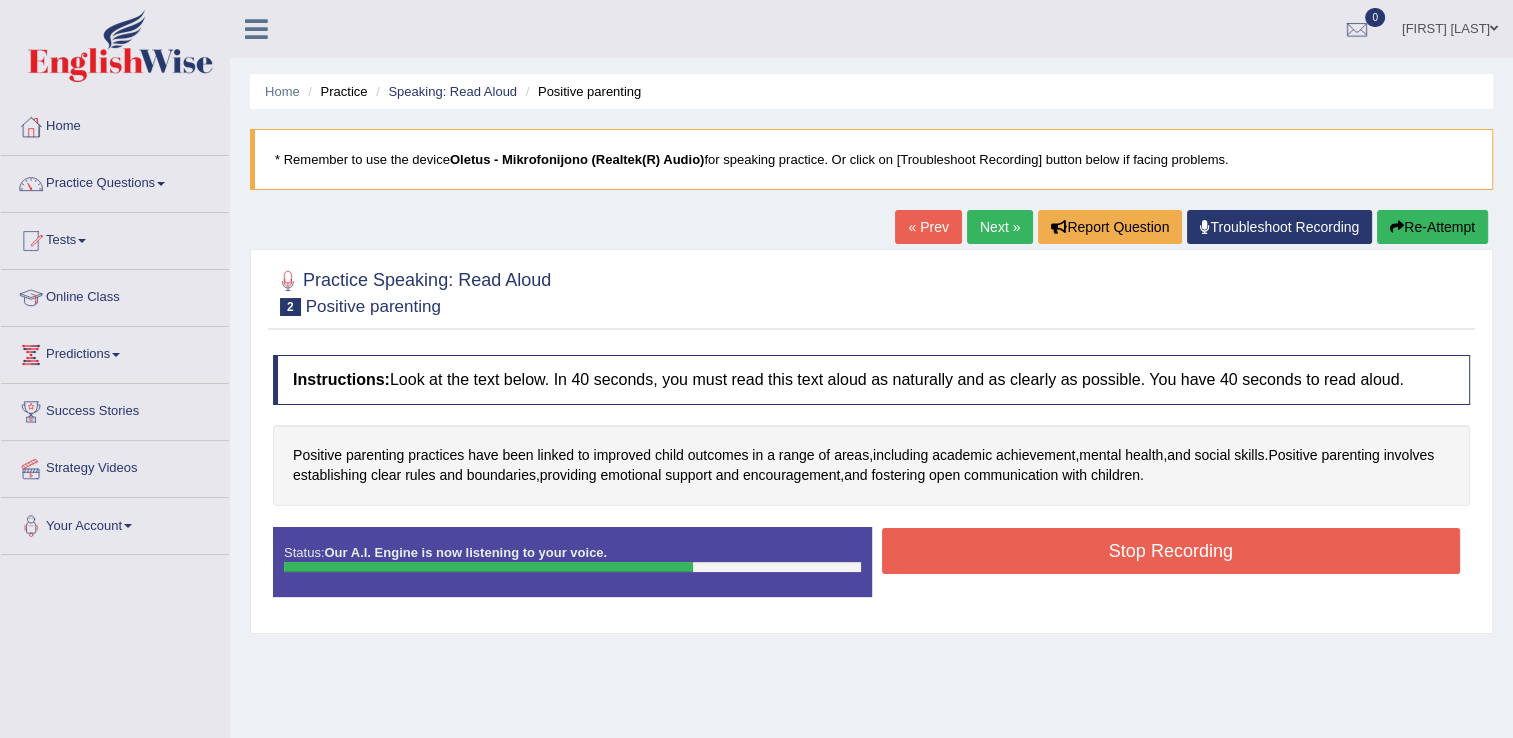 click on "Stop Recording" at bounding box center (1171, 551) 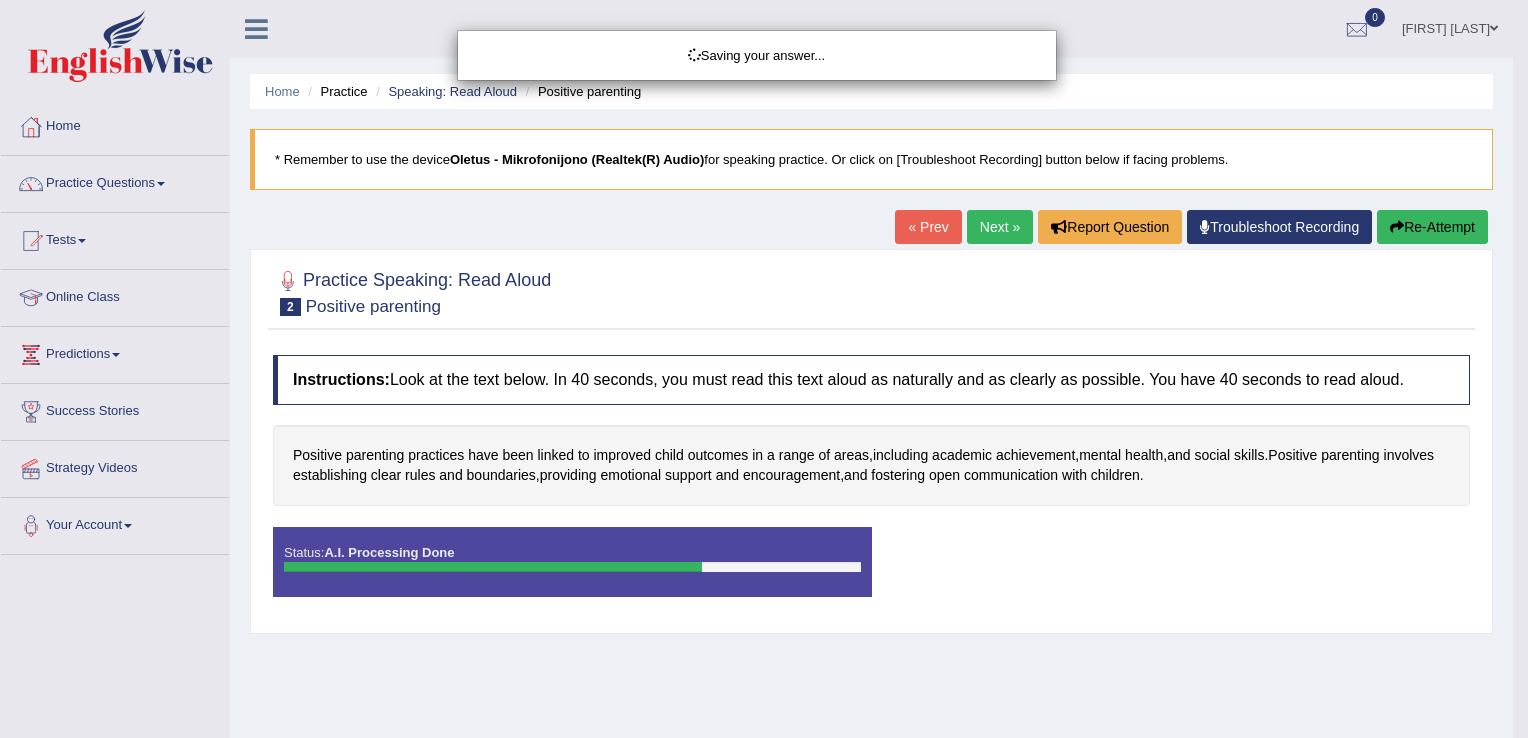 click on "Saving your answer..." at bounding box center [764, 369] 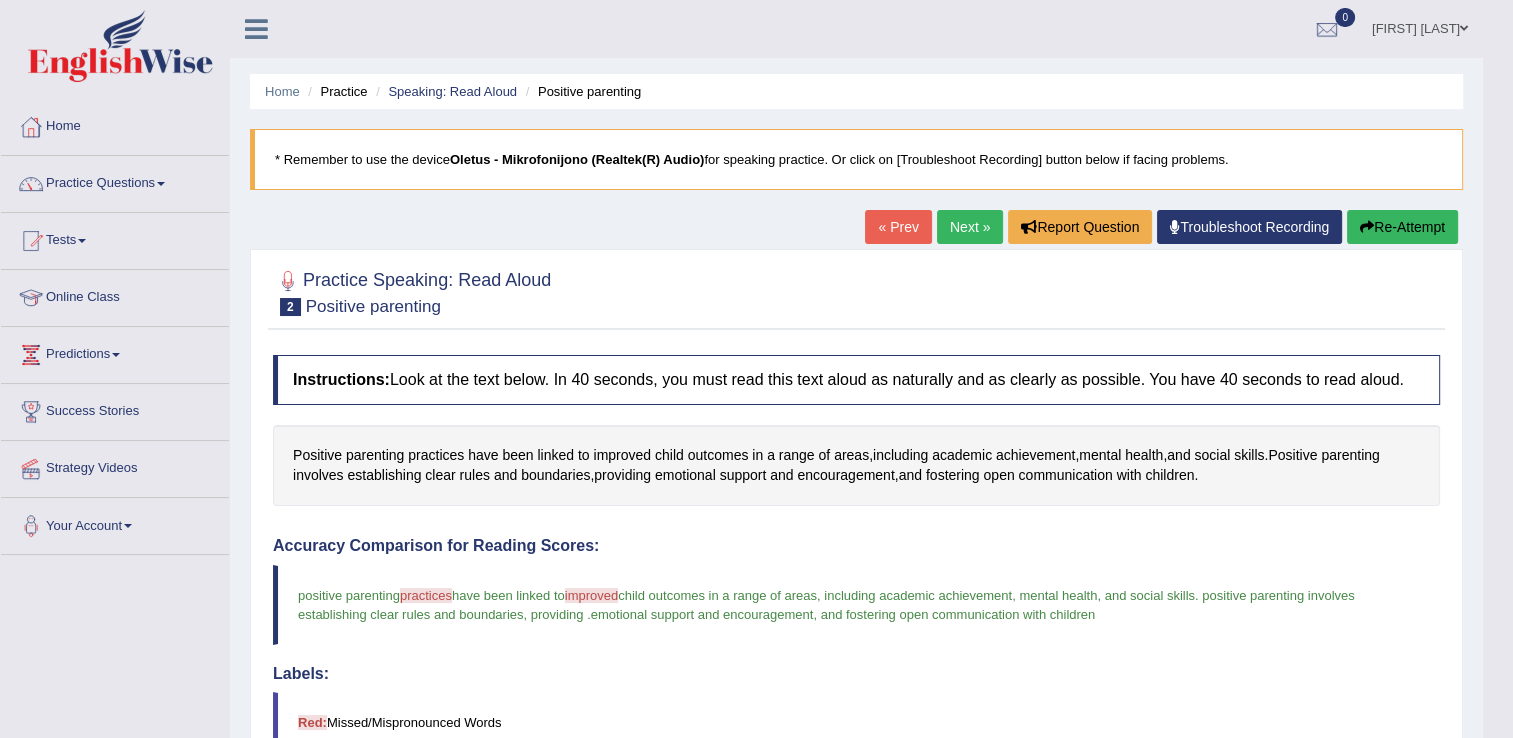 scroll, scrollTop: 312, scrollLeft: 0, axis: vertical 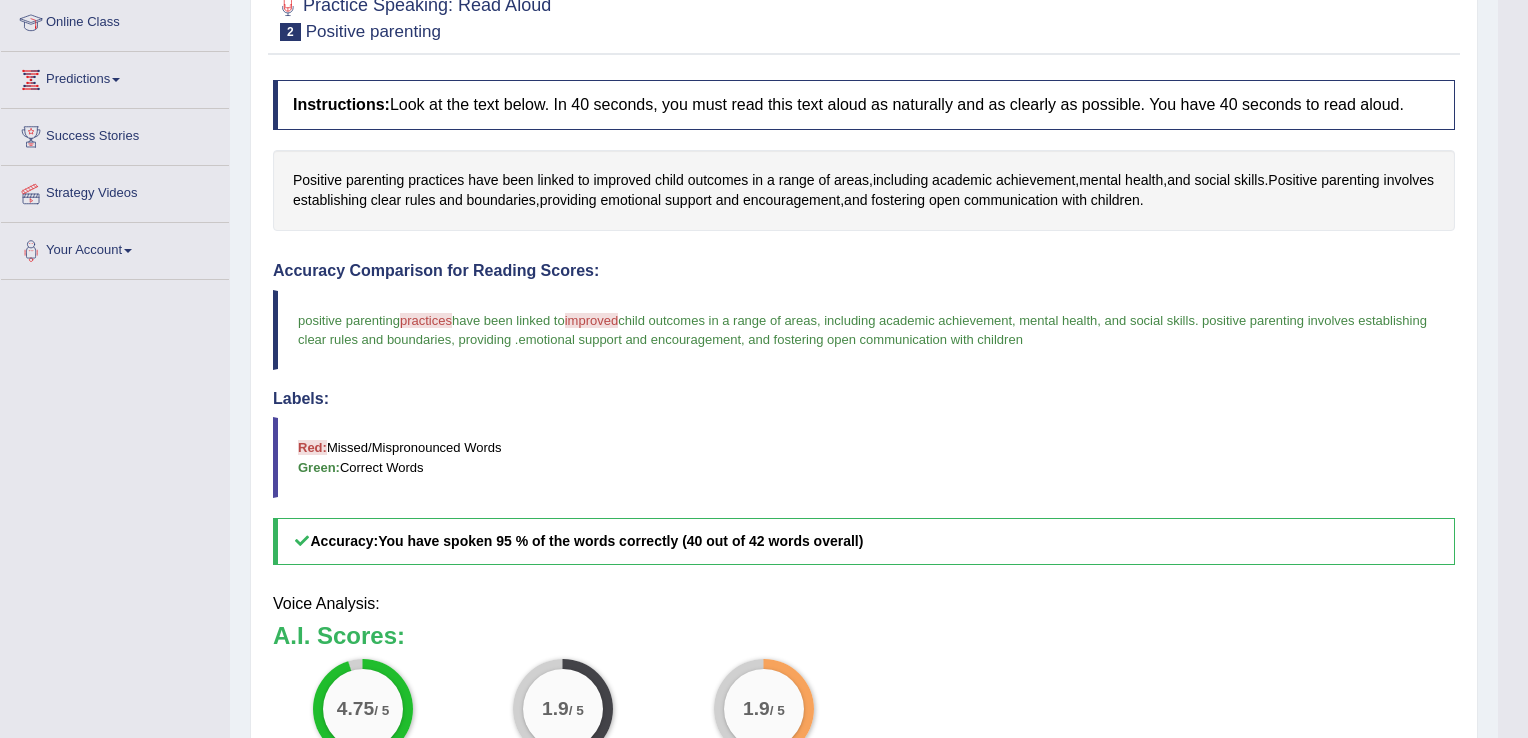 click on "Our A.I. Engine is working on your speech analysis! Please be patient. It may take few seconds..." at bounding box center (764, 369) 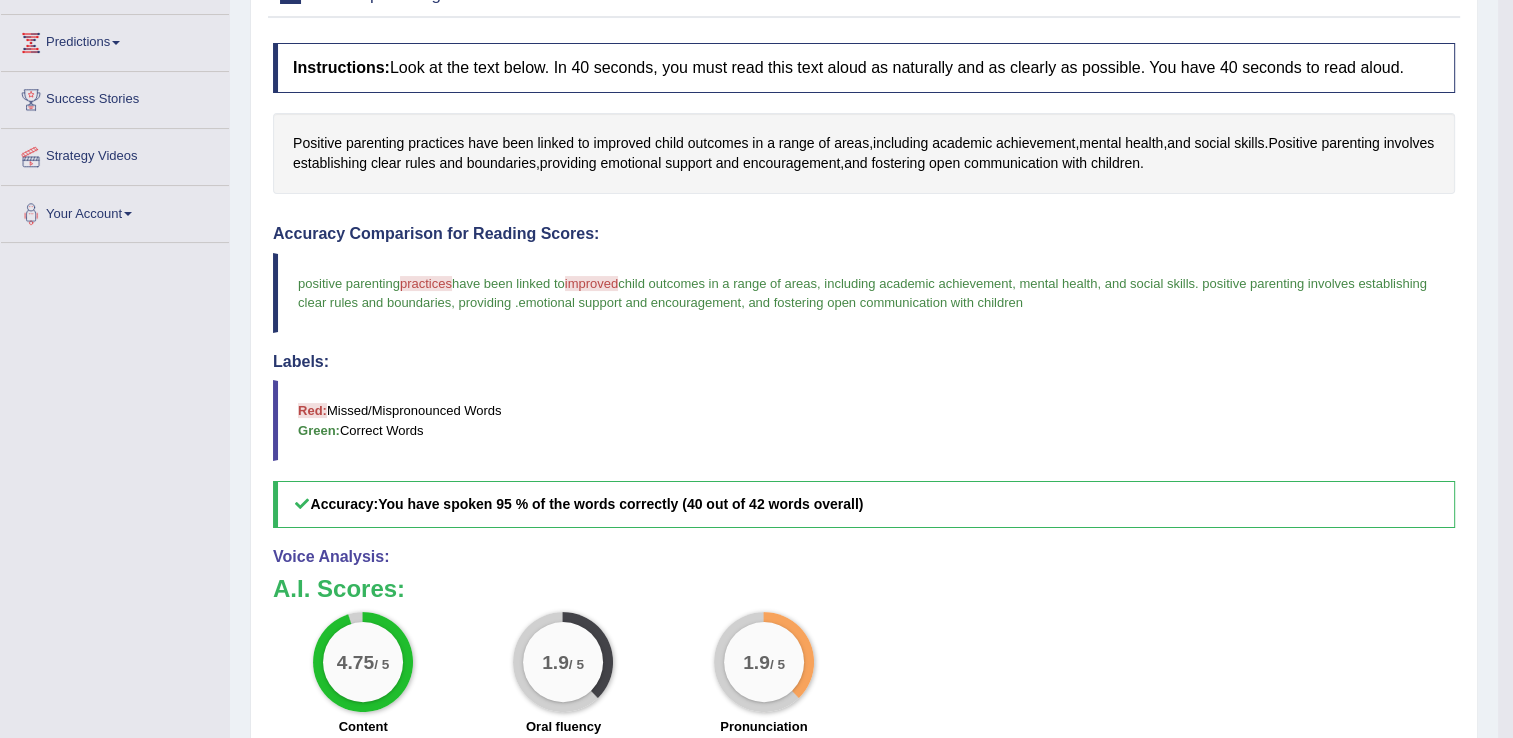 drag, startPoint x: 1506, startPoint y: 498, endPoint x: 1492, endPoint y: 614, distance: 116.841774 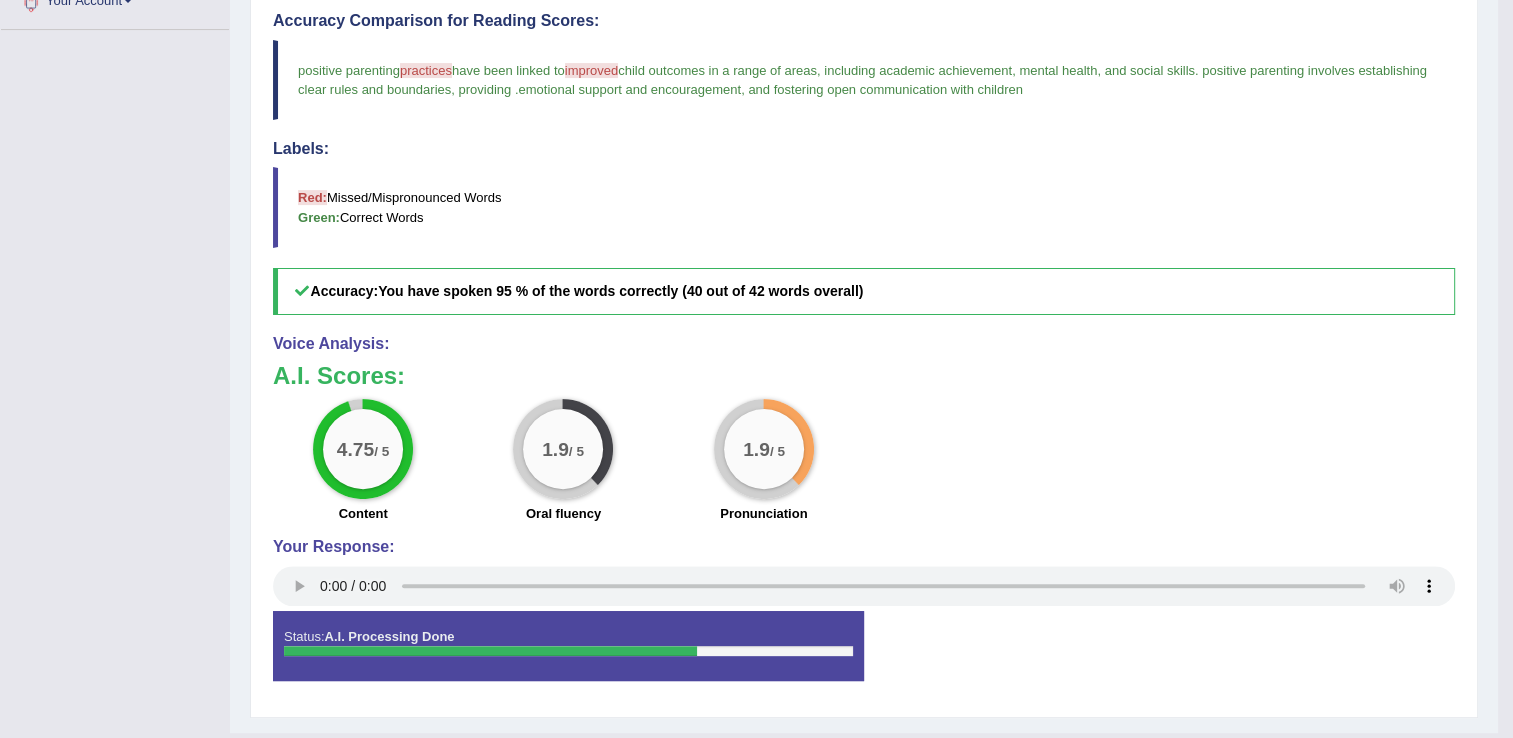 scroll, scrollTop: 568, scrollLeft: 0, axis: vertical 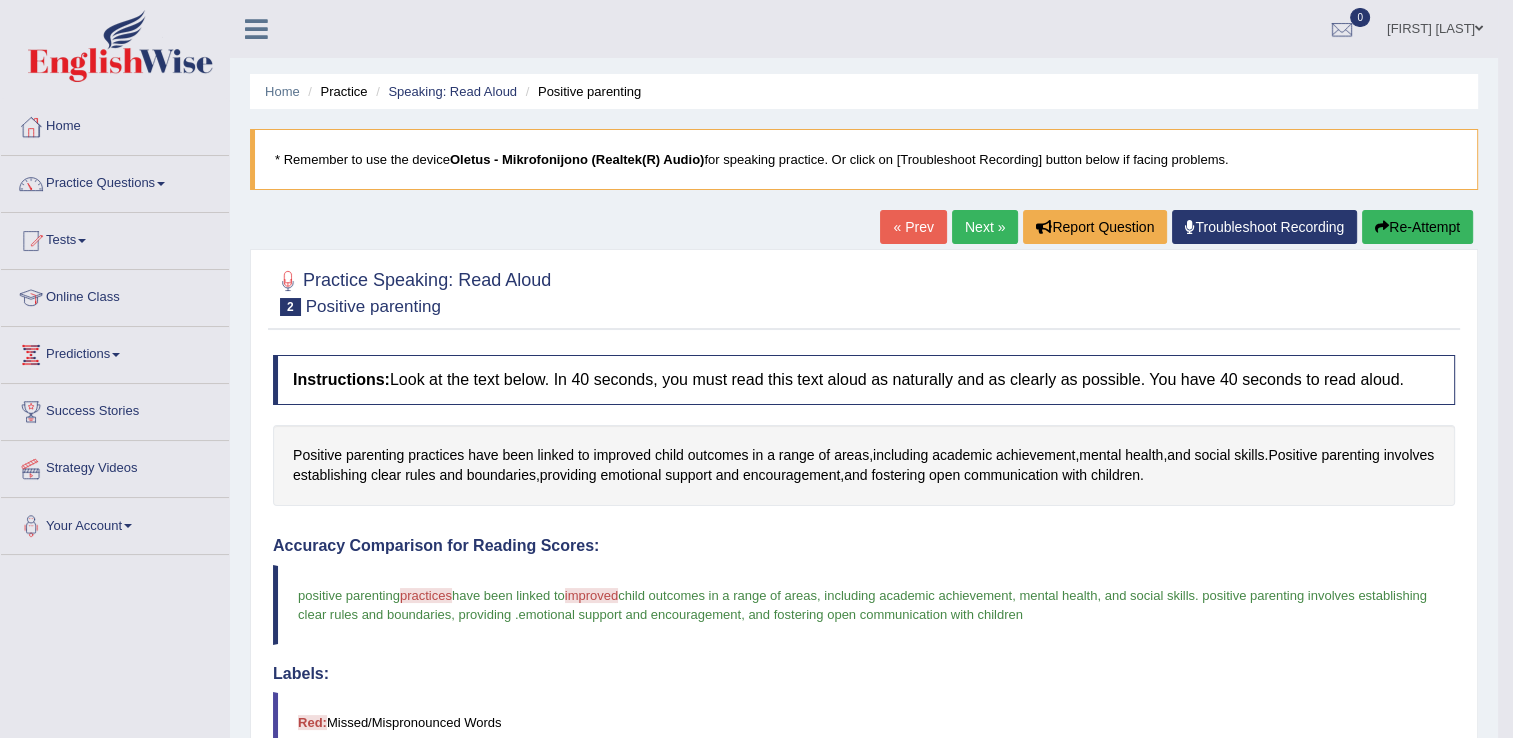 click on "Re-Attempt" at bounding box center [1417, 227] 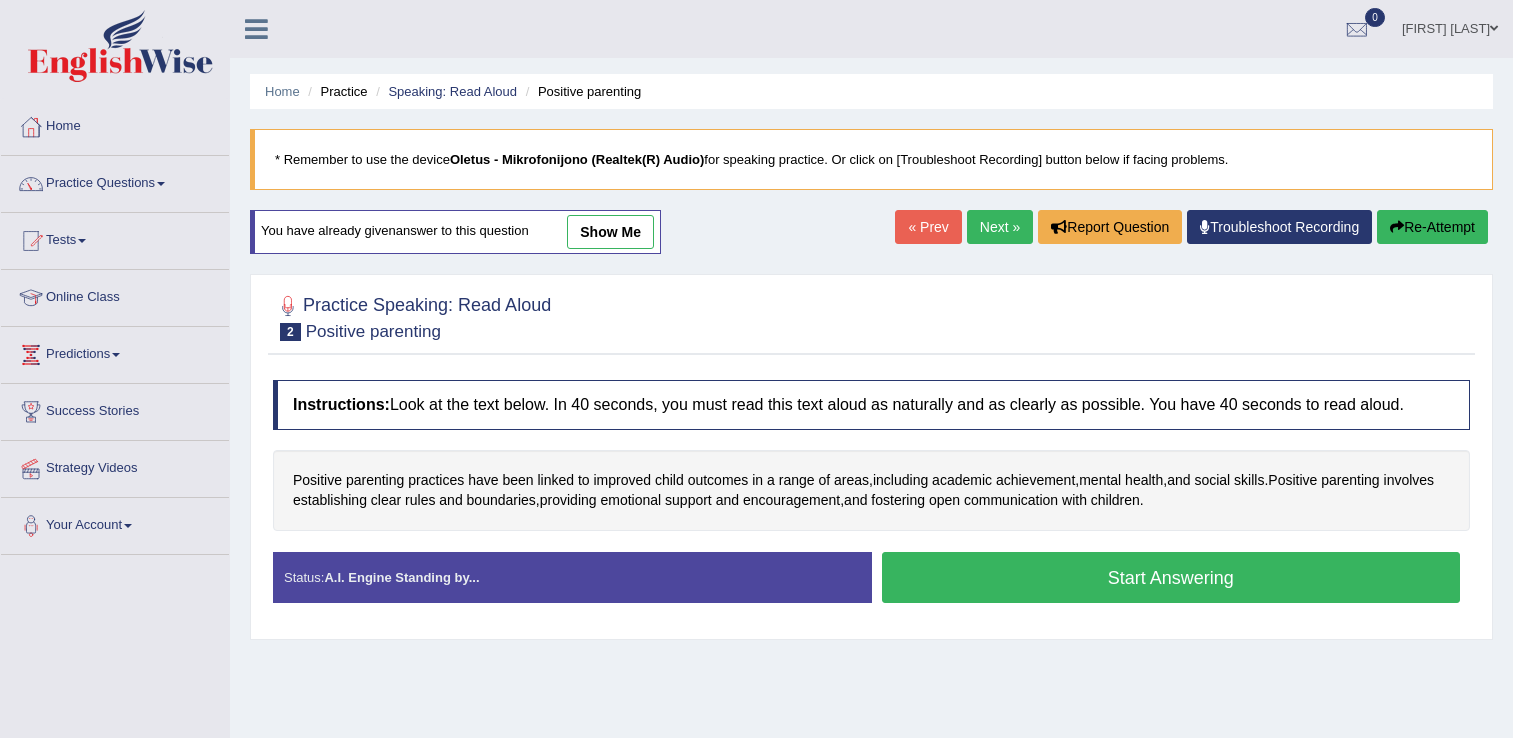 scroll, scrollTop: 0, scrollLeft: 0, axis: both 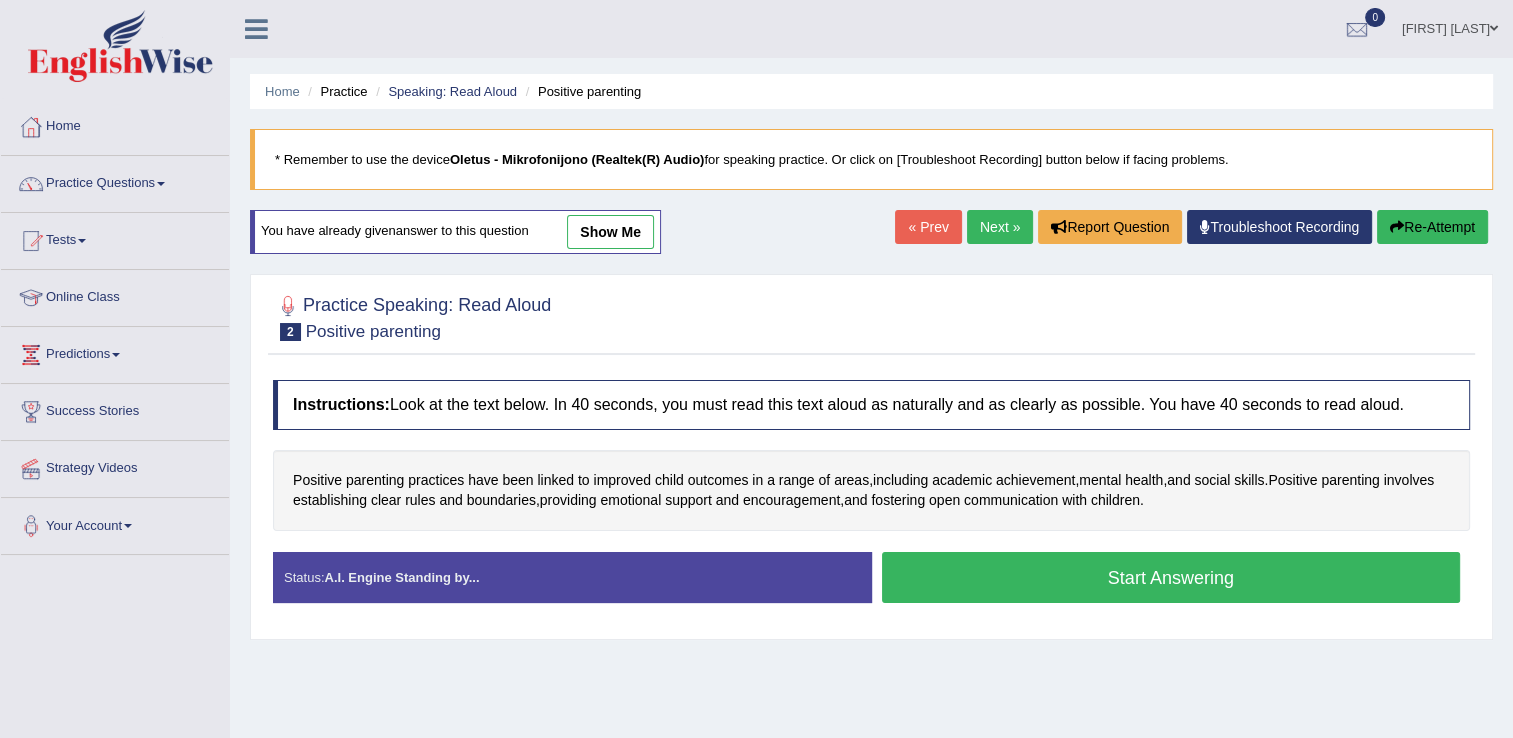 click on "Start Answering" at bounding box center [1171, 577] 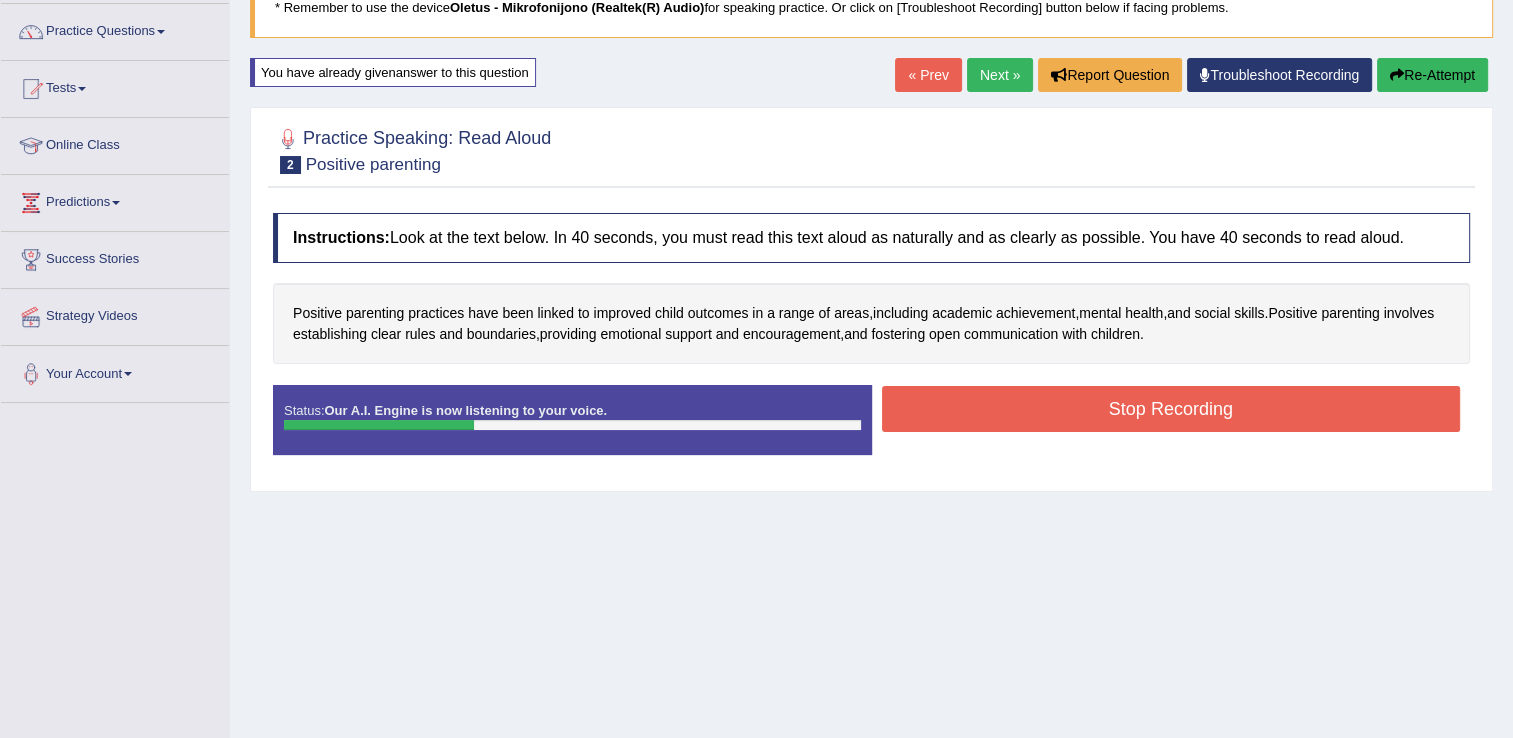 scroll, scrollTop: 164, scrollLeft: 0, axis: vertical 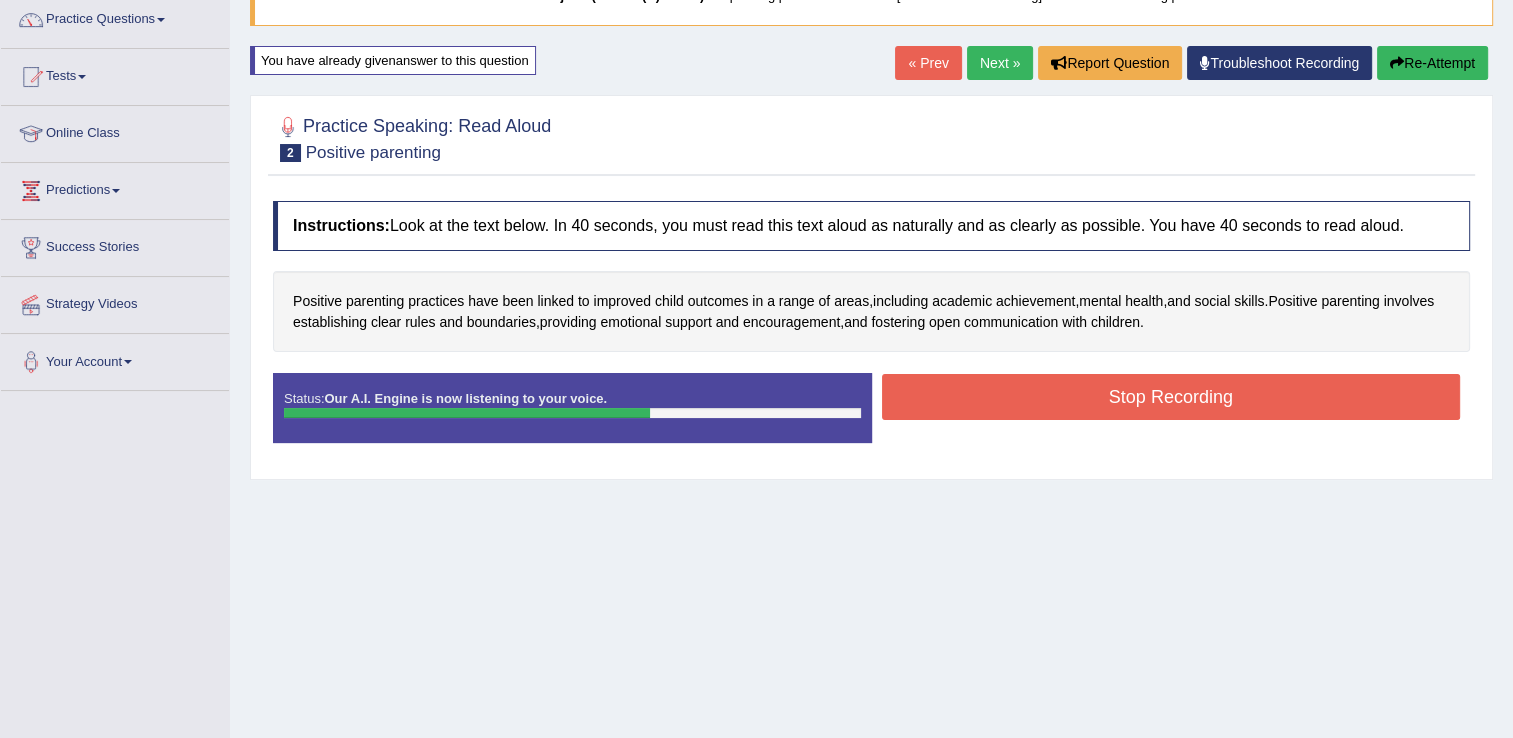 click on "Stop Recording" at bounding box center (1171, 397) 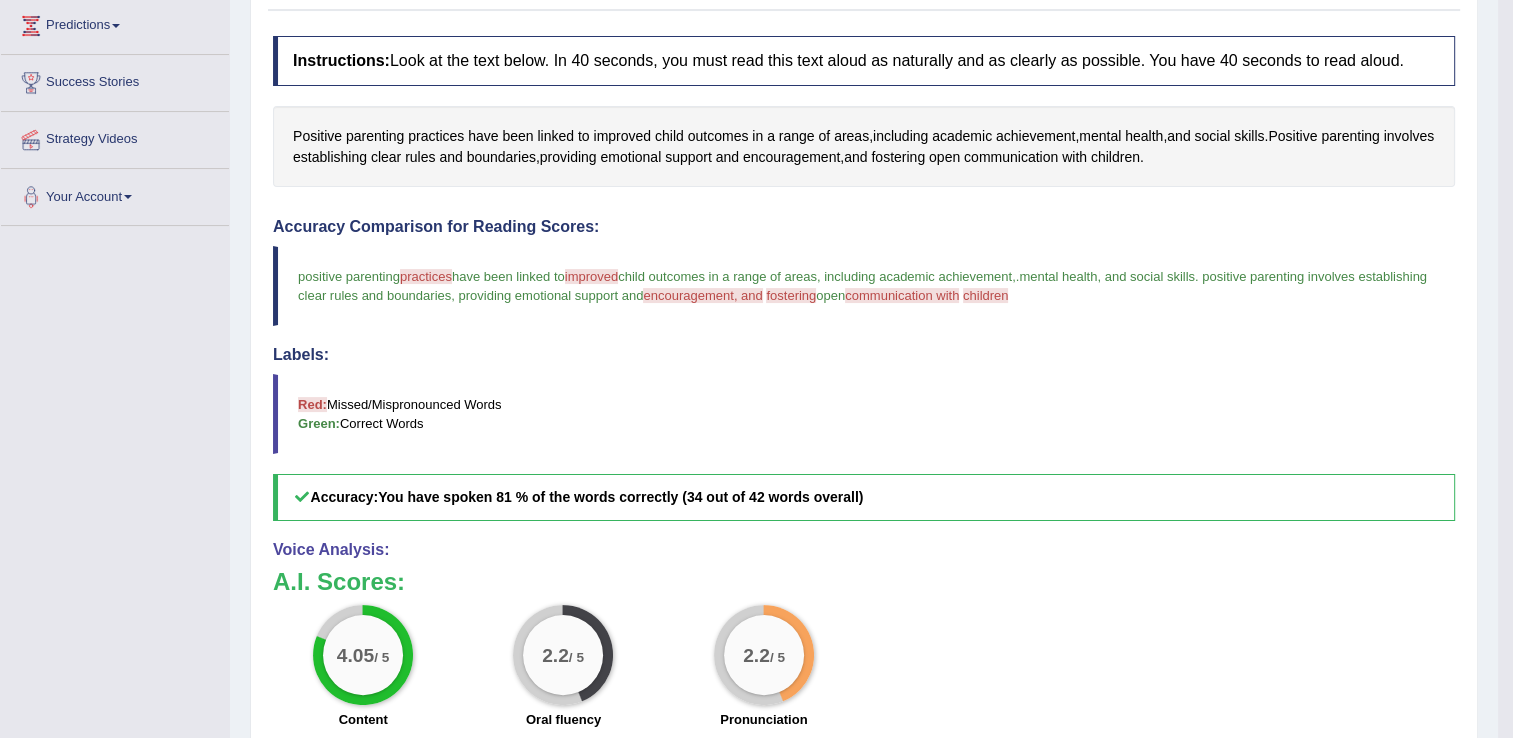 scroll, scrollTop: 0, scrollLeft: 0, axis: both 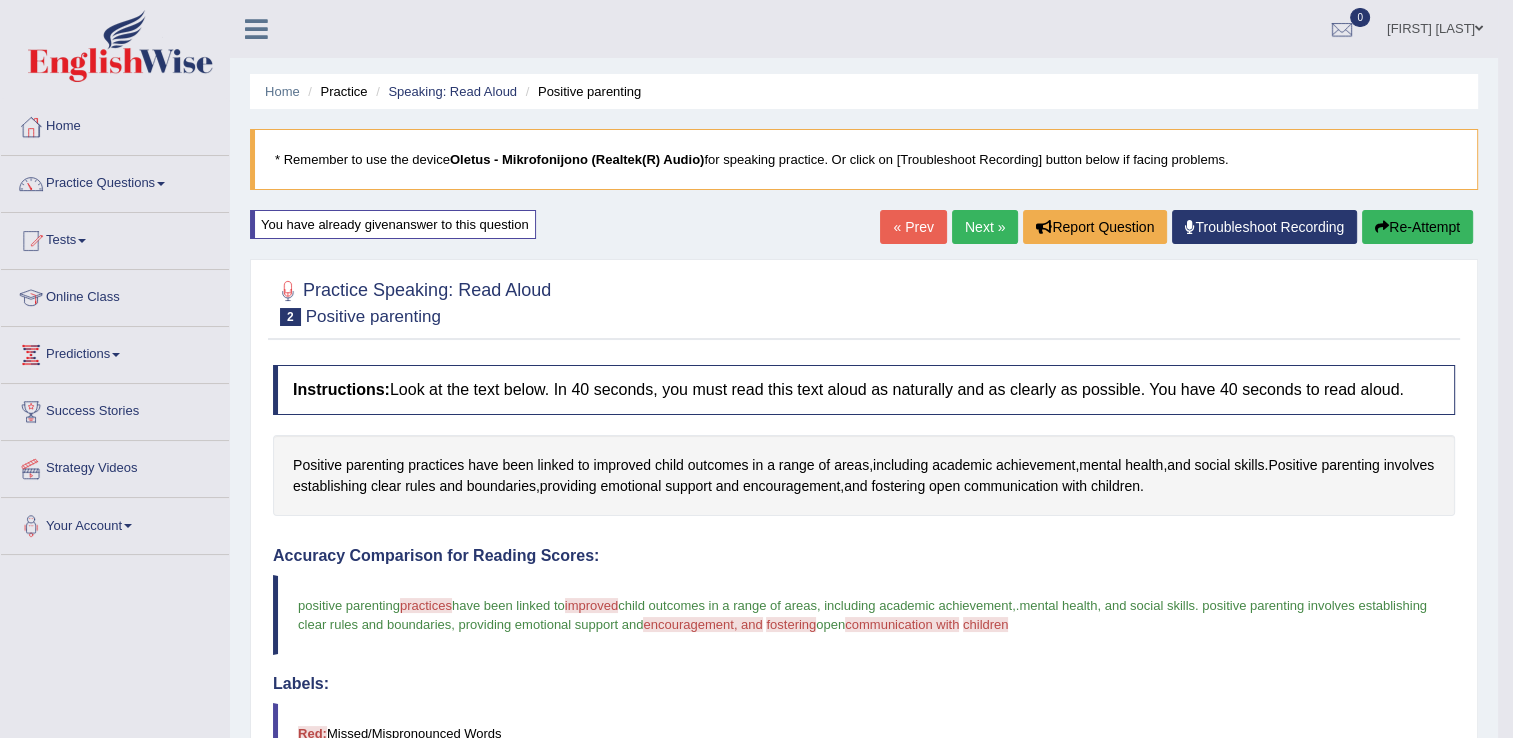 click on "Re-Attempt" at bounding box center (1417, 227) 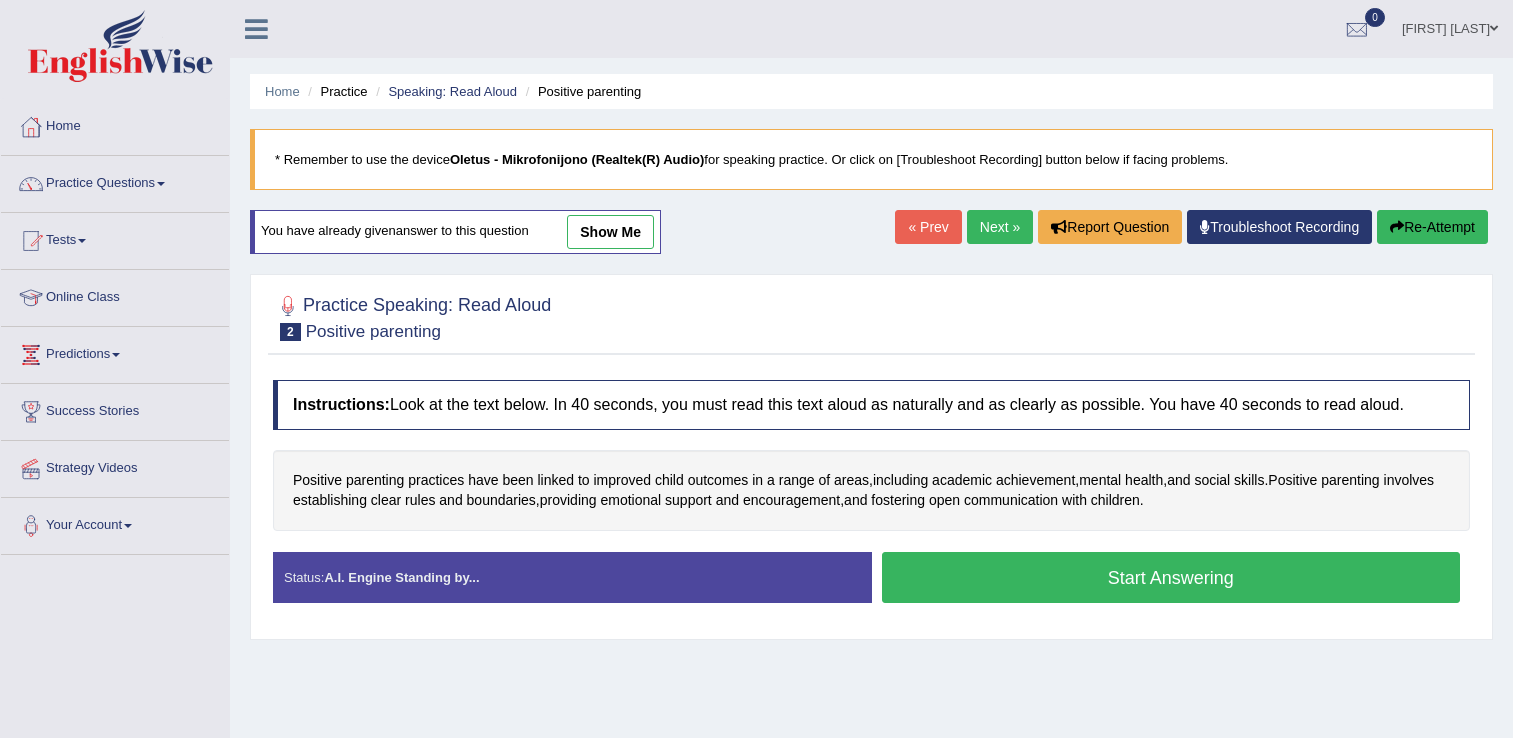 scroll, scrollTop: 0, scrollLeft: 0, axis: both 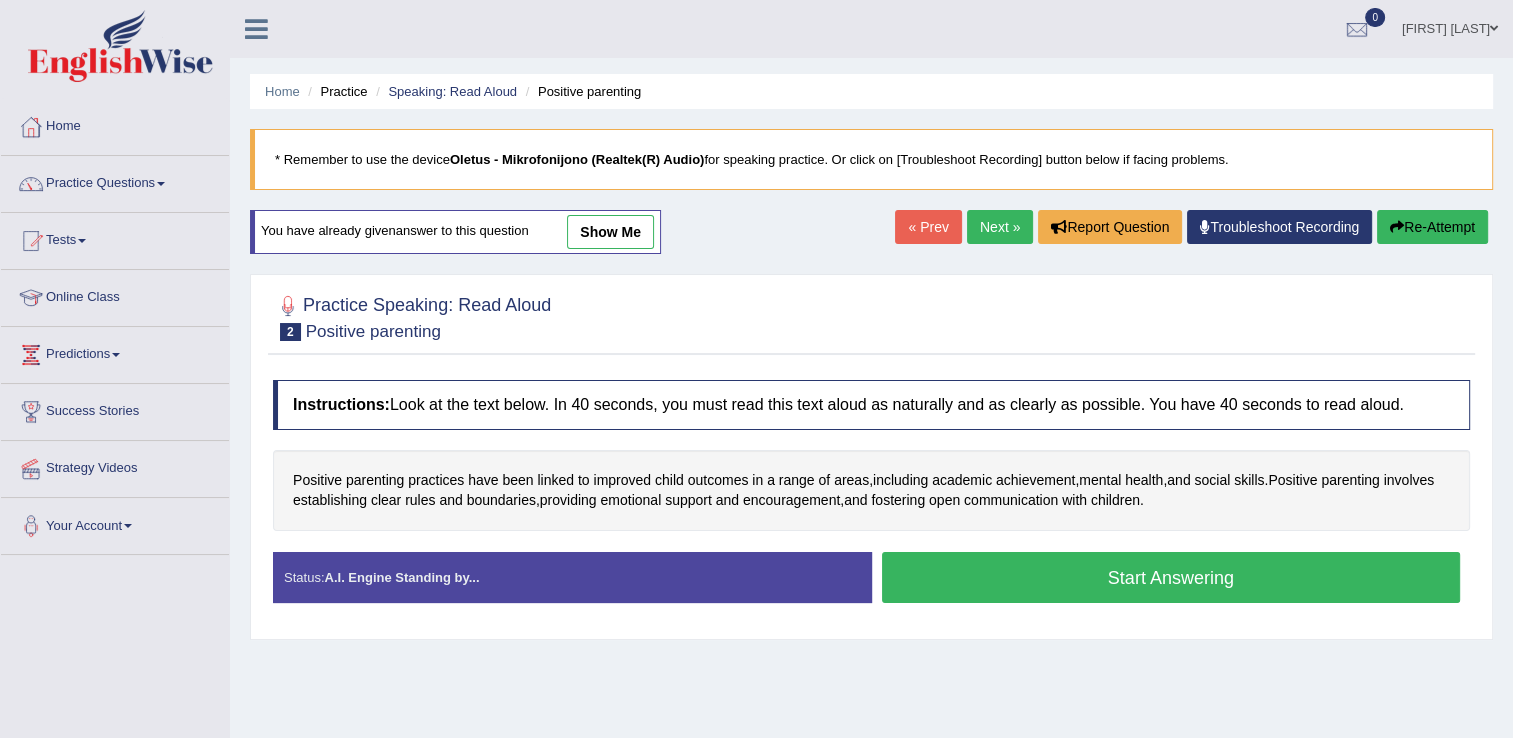 click on "Start Answering" at bounding box center (1171, 577) 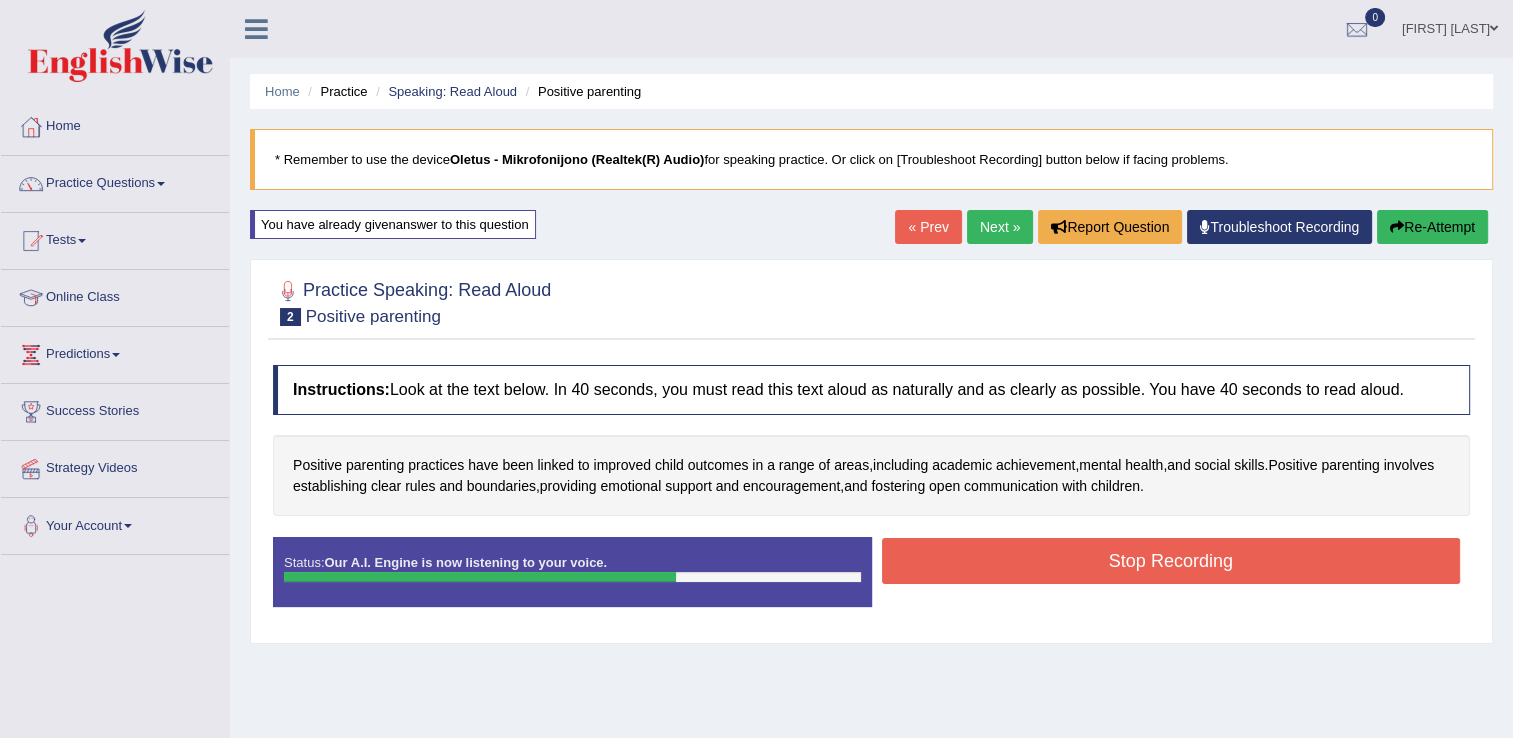 click on "Stop Recording" at bounding box center [1171, 561] 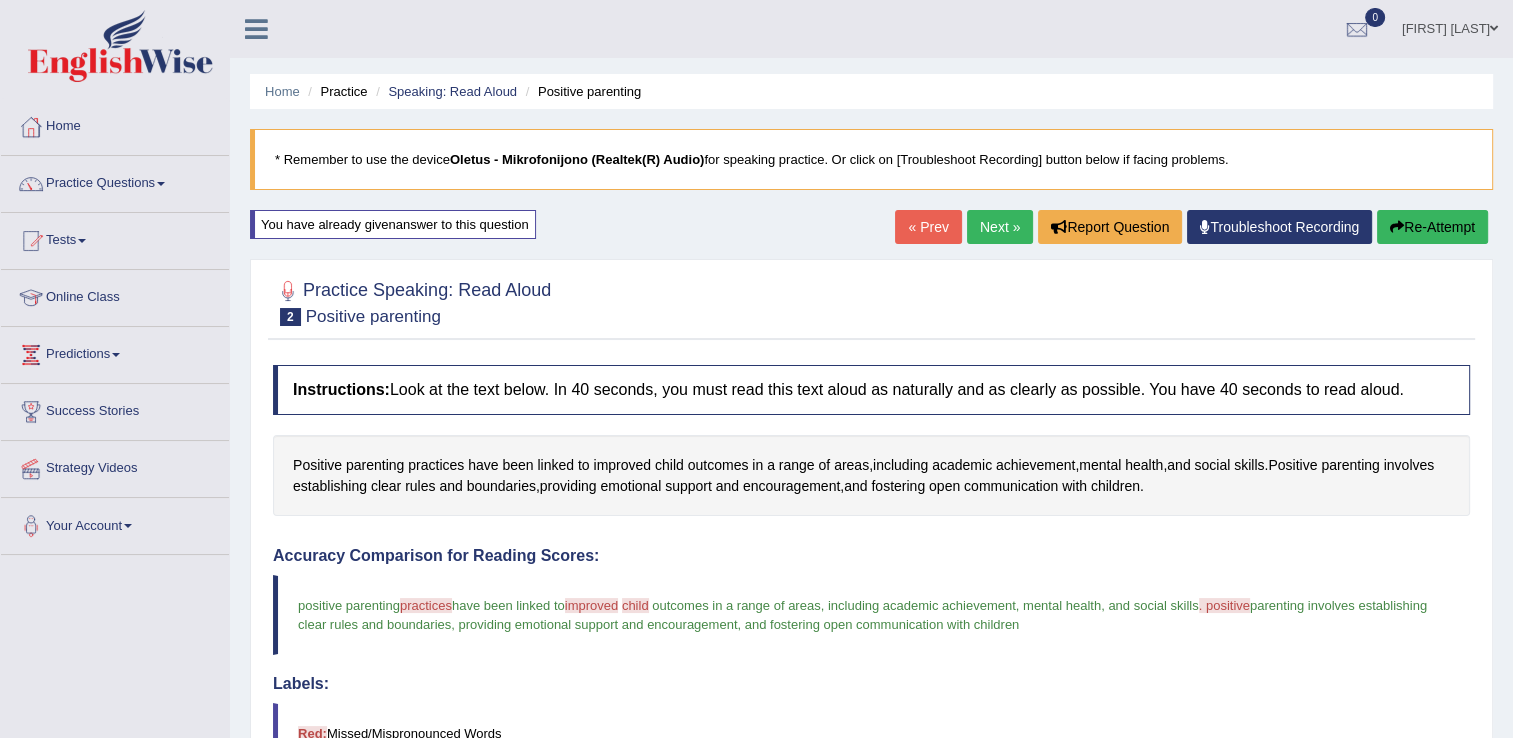 drag, startPoint x: 1522, startPoint y: 444, endPoint x: 1527, endPoint y: 575, distance: 131.09538 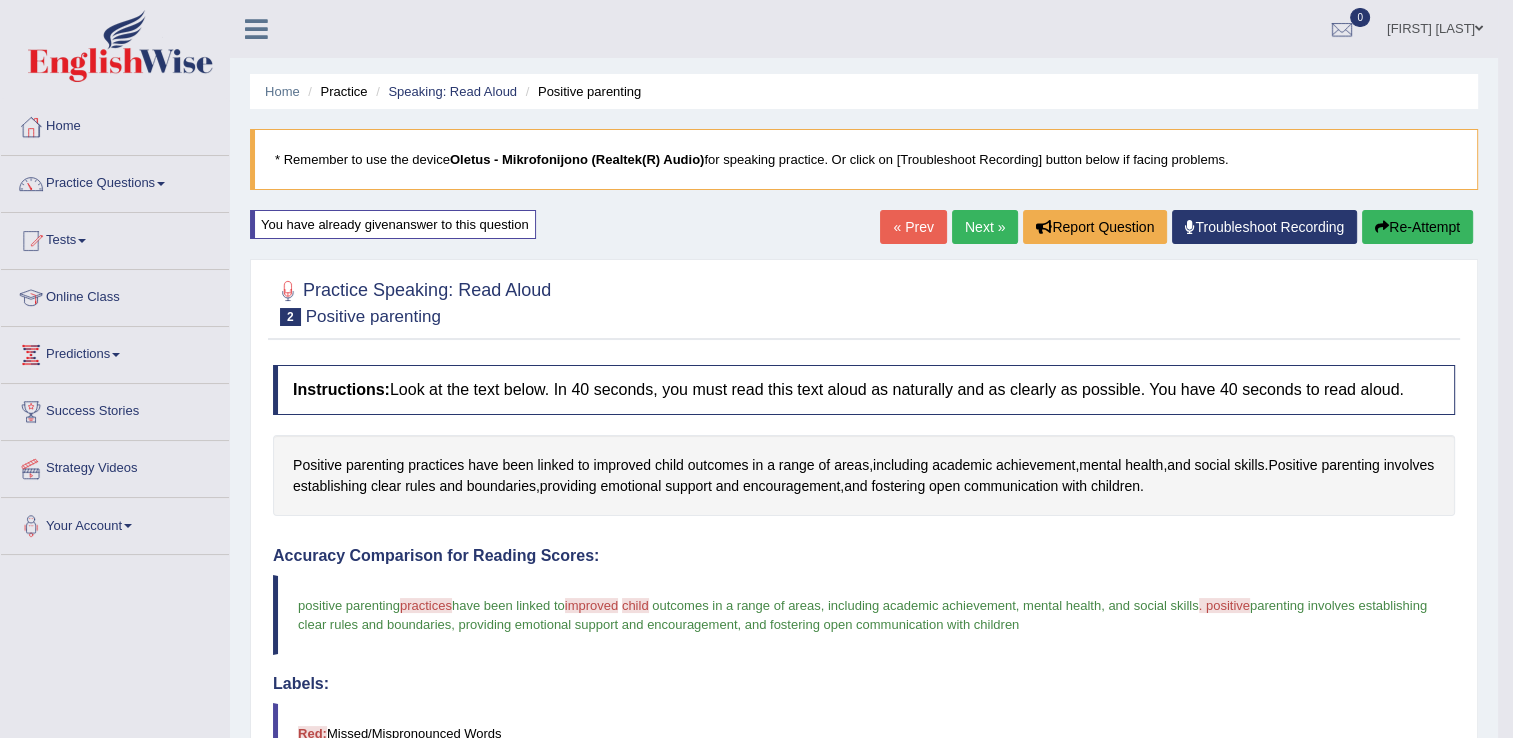 scroll, scrollTop: 577, scrollLeft: 0, axis: vertical 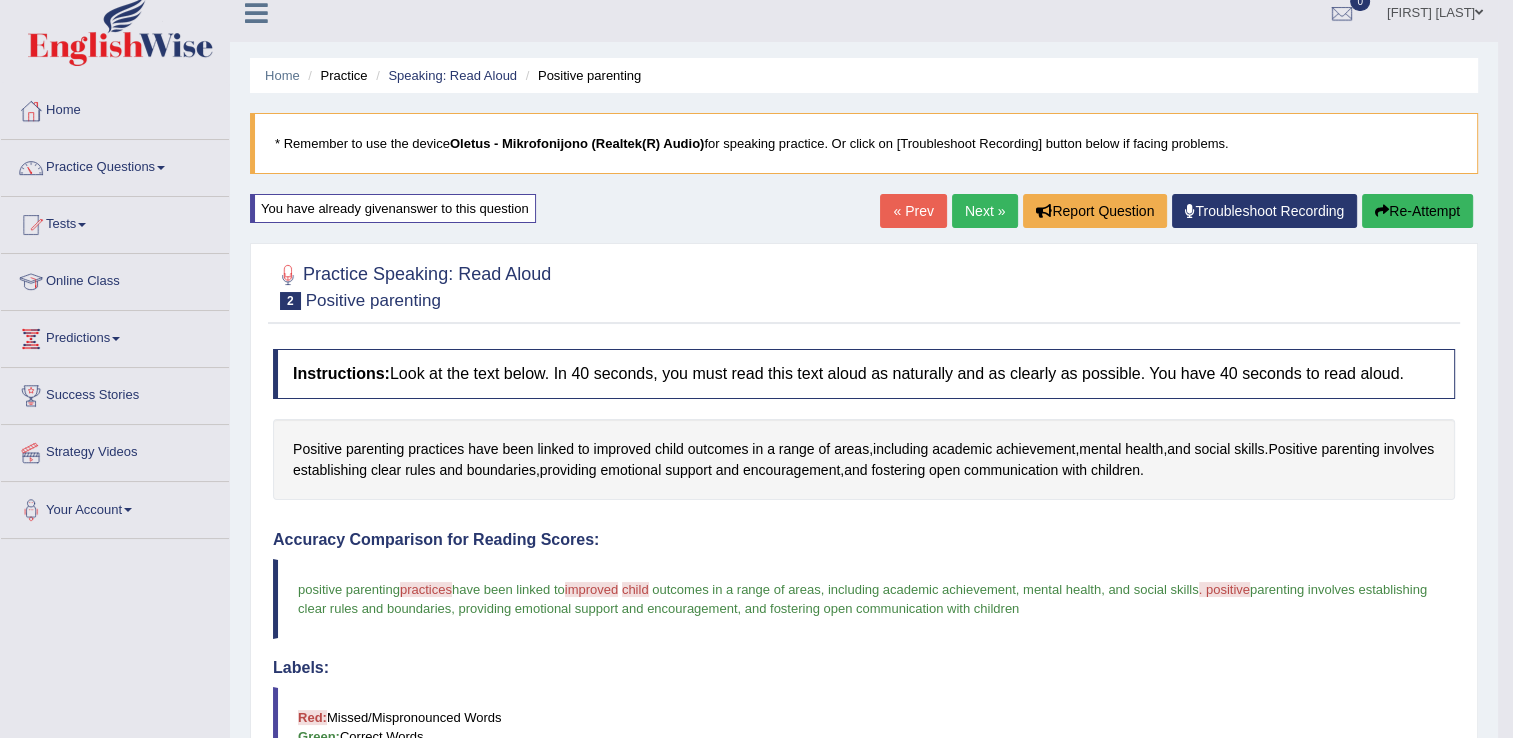 click on "Home
Practice
Speaking: Read Aloud
Positive parenting
* Remember to use the device  Oletus - Mikrofonijono (Realtek(R) Audio)  for speaking practice. Or click on [Troubleshoot Recording] button below if facing problems.
You have already given   answer to this question
« Prev Next »  Report Question  Troubleshoot Recording  Re-Attempt
Practice Speaking: Read Aloud
2
Positive parenting
Instructions:  Look at the text below. In 40 seconds, you must read this text aloud as naturally and as clearly as possible. You have 40 seconds to read aloud.
Positive   parenting   practices   have   been   linked   to   improved   child   outcomes   in   a   range   of   areas ,  including   academic   achievement ,  mental   health ,  and   social   skills .  Positive   parenting   involves" at bounding box center (864, 618) 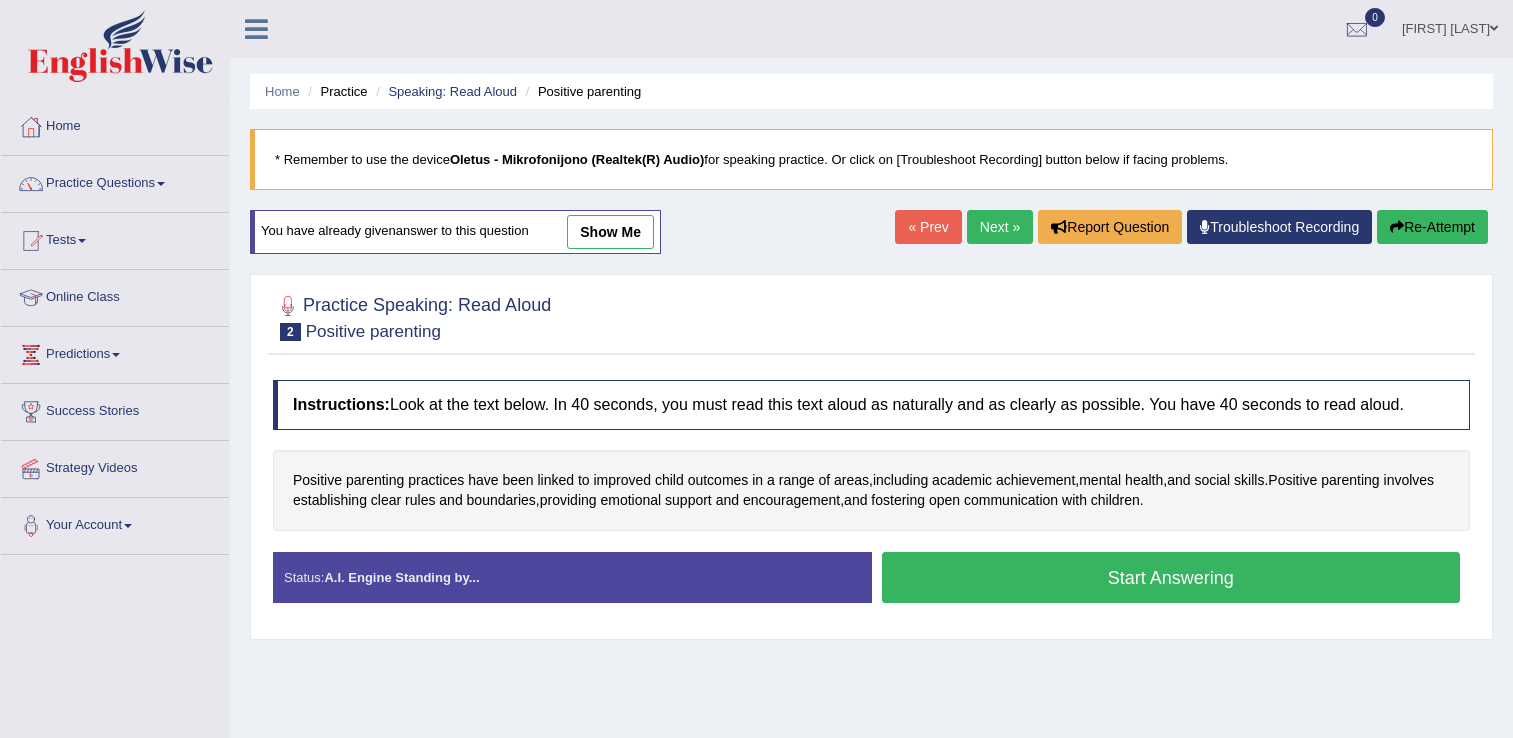 scroll, scrollTop: 16, scrollLeft: 0, axis: vertical 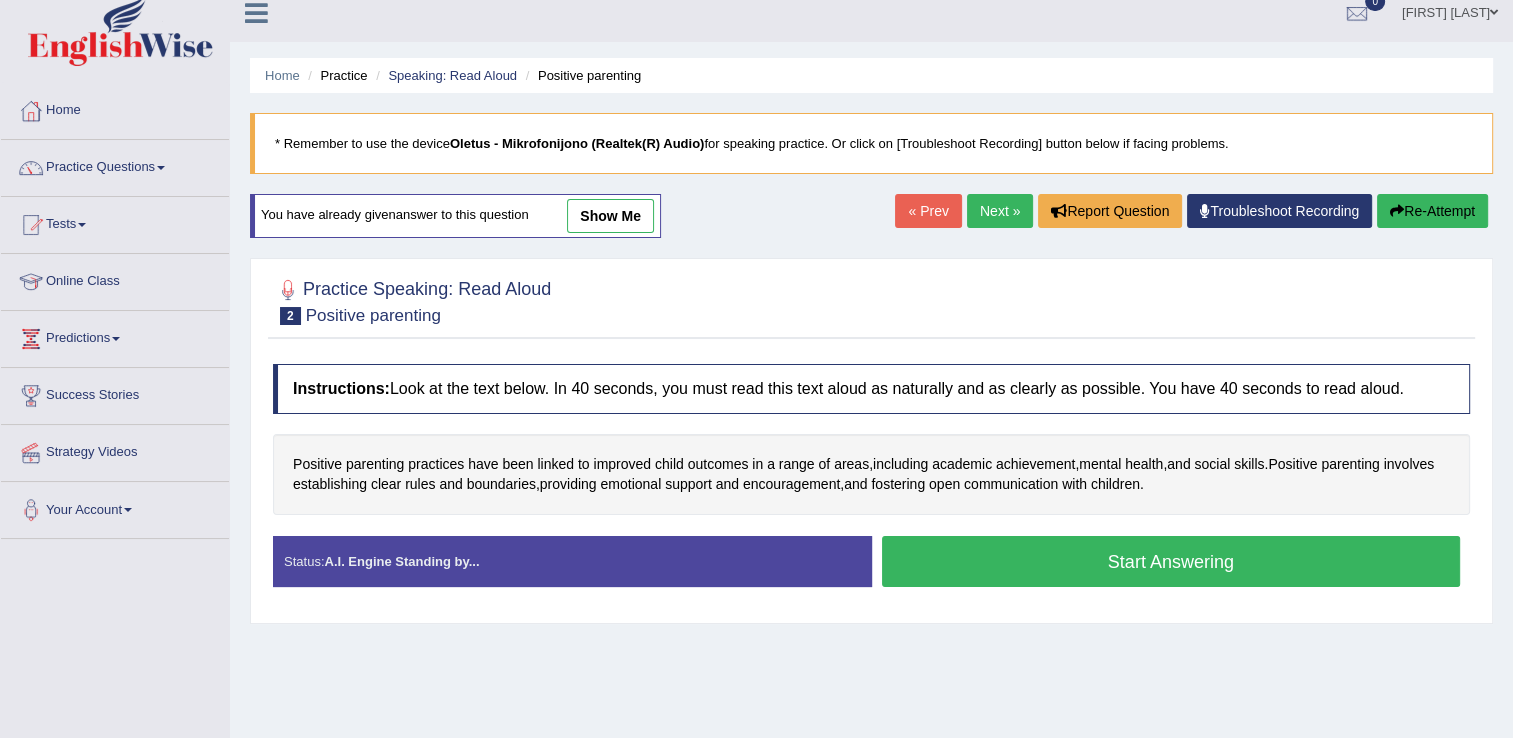click on "Start Answering" at bounding box center [1171, 561] 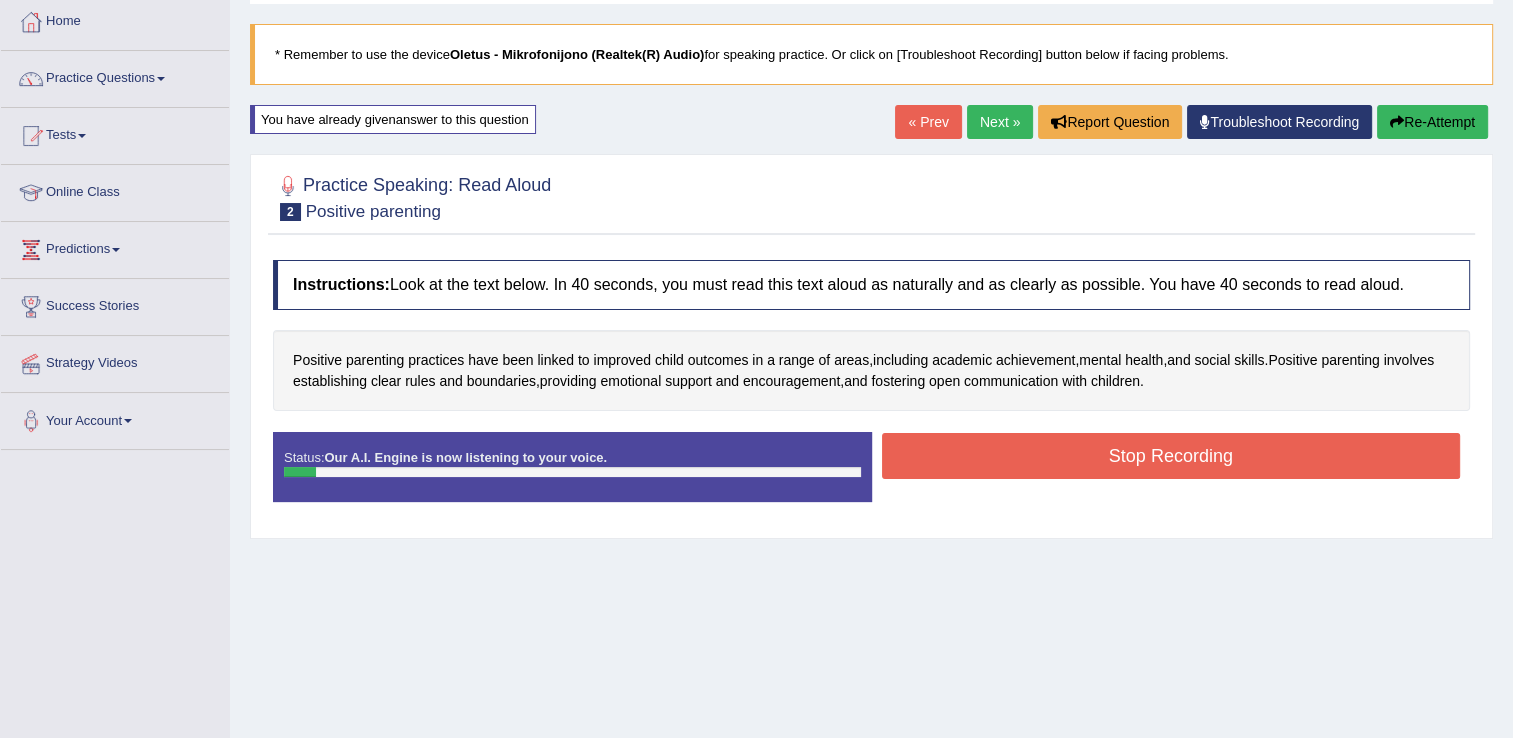 scroll, scrollTop: 117, scrollLeft: 0, axis: vertical 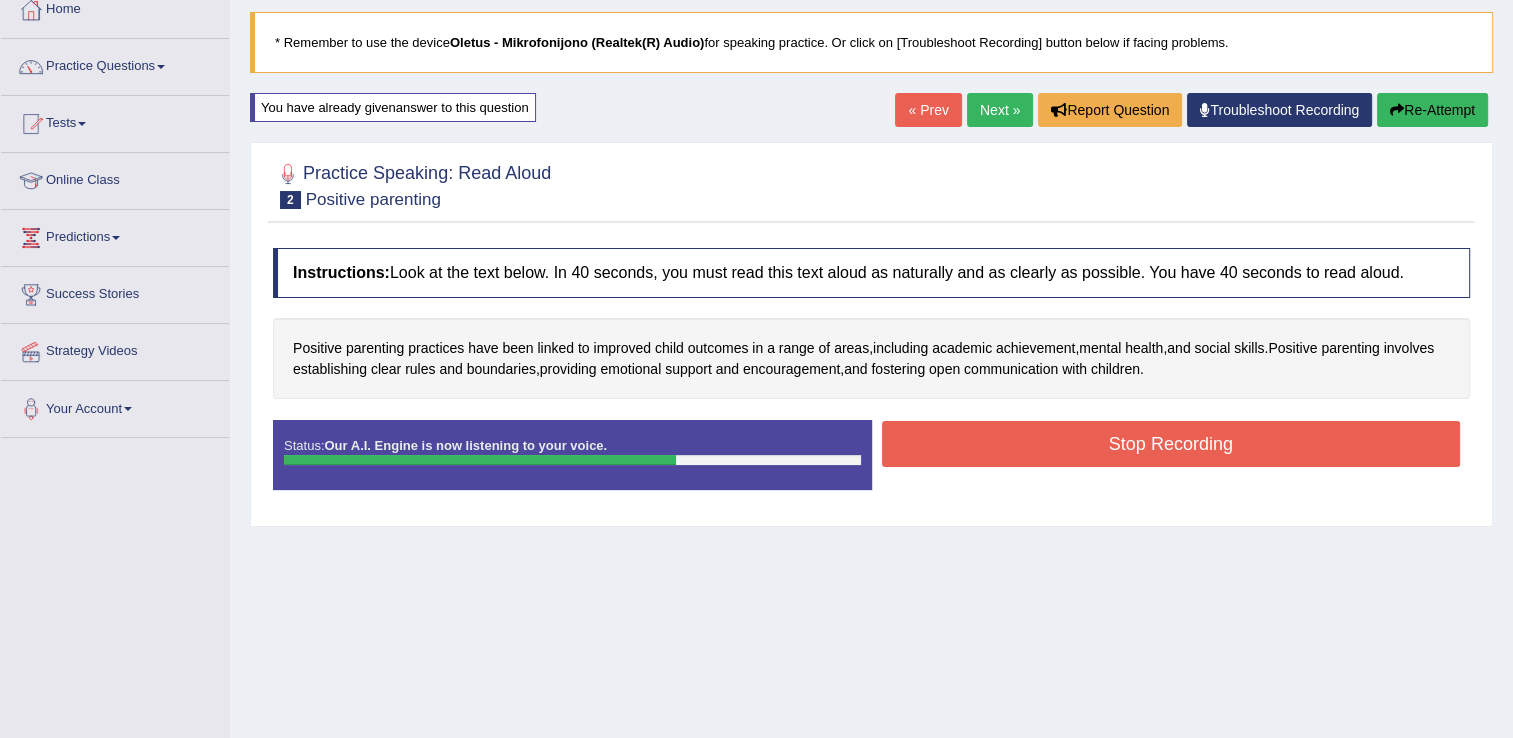 click on "Stop Recording" at bounding box center (1171, 444) 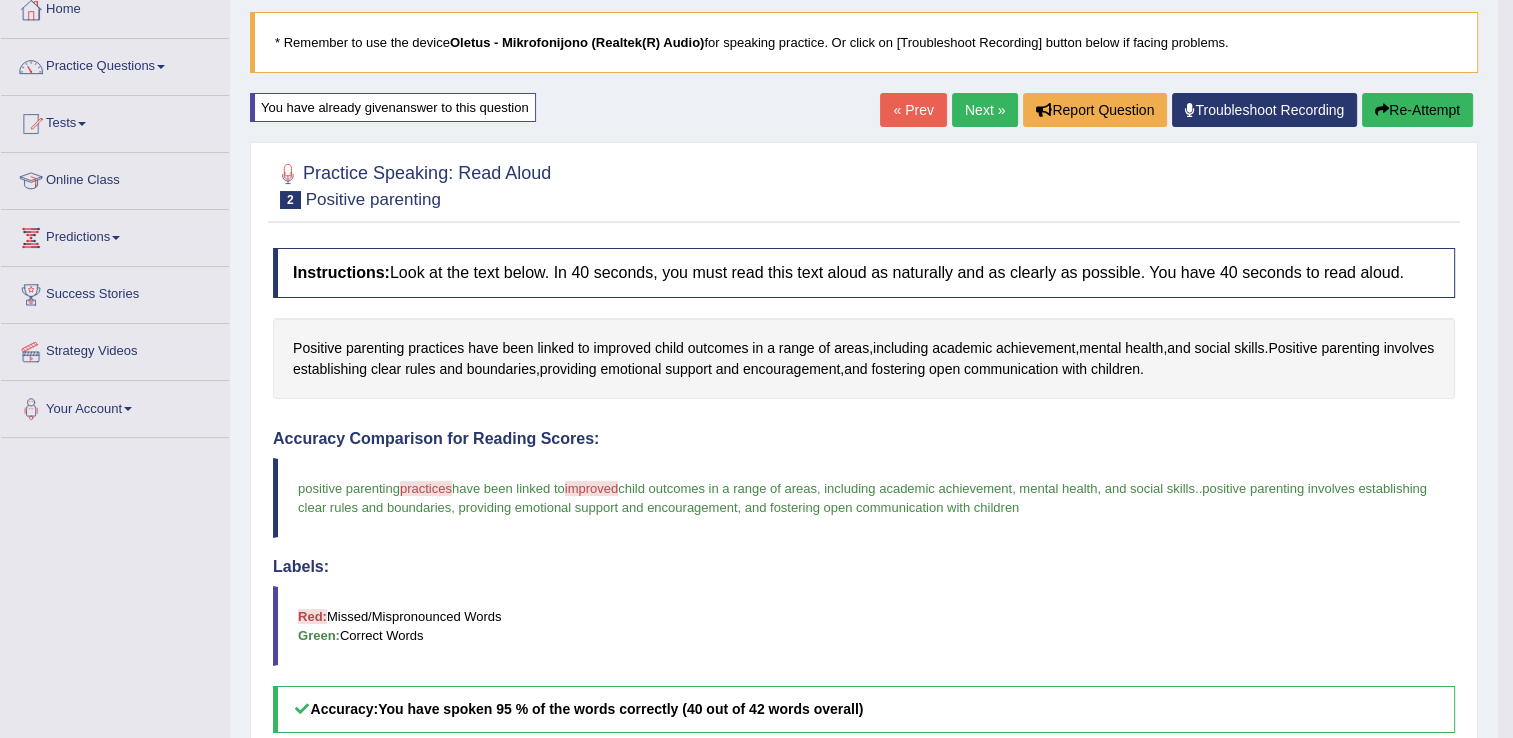 scroll, scrollTop: 577, scrollLeft: 0, axis: vertical 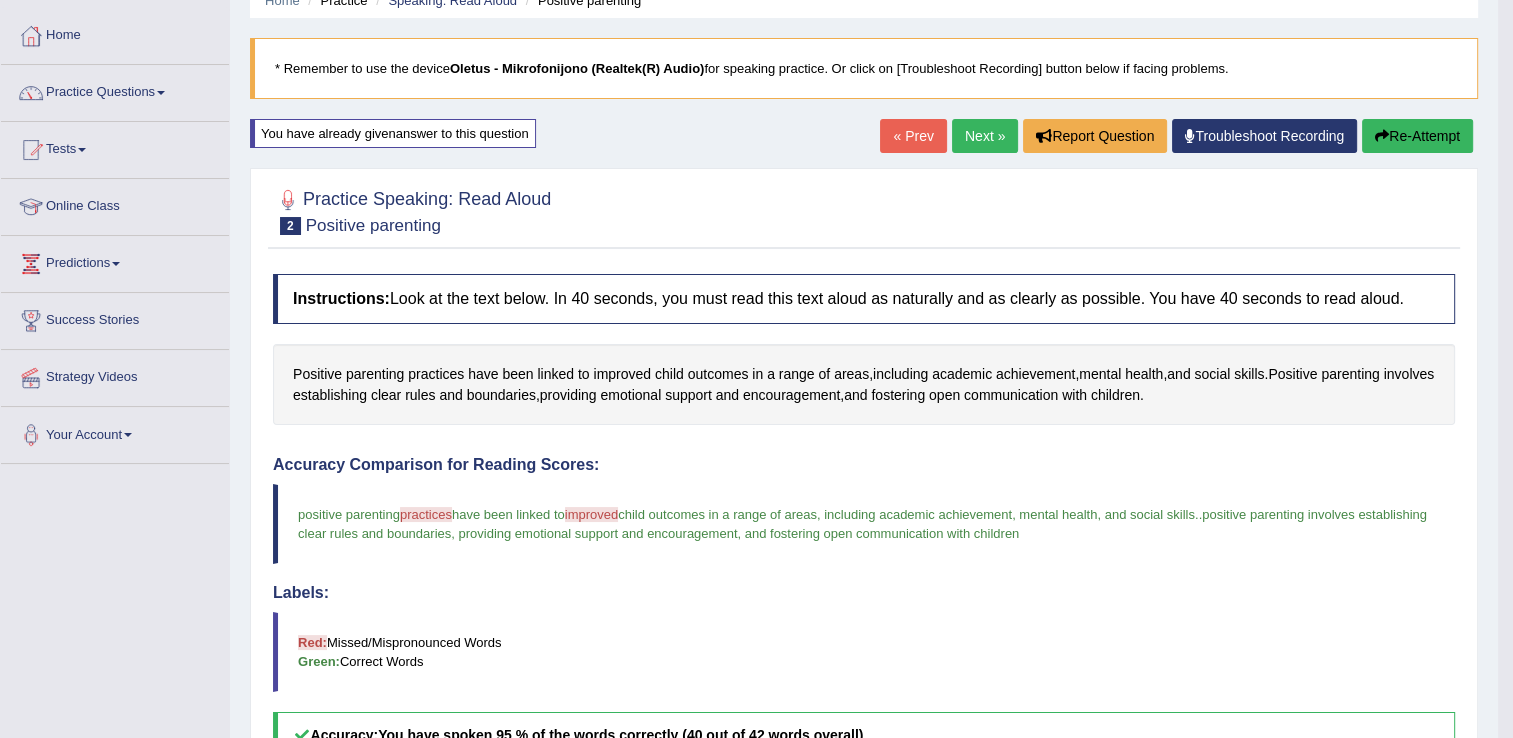 click on "Re-Attempt" at bounding box center (1417, 136) 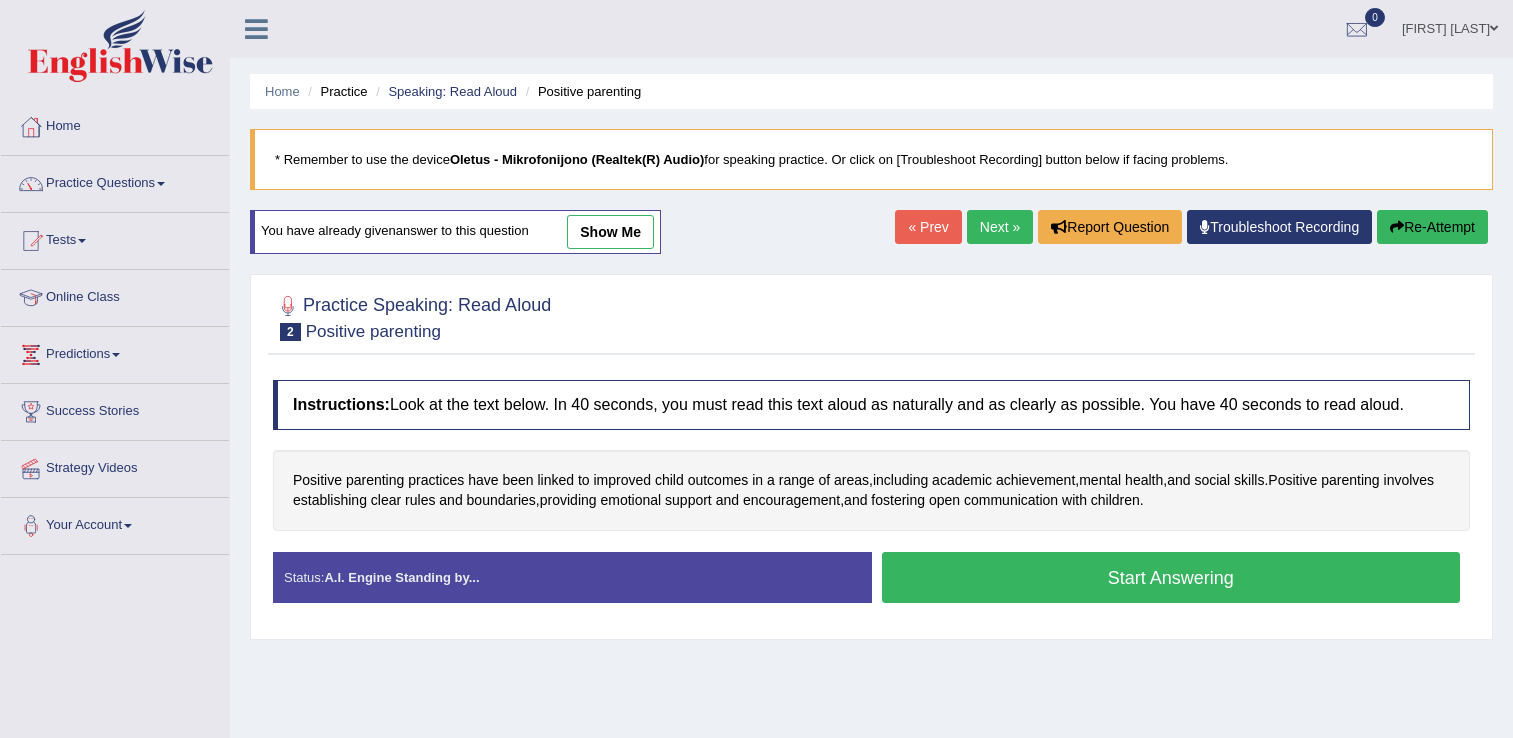 scroll, scrollTop: 91, scrollLeft: 0, axis: vertical 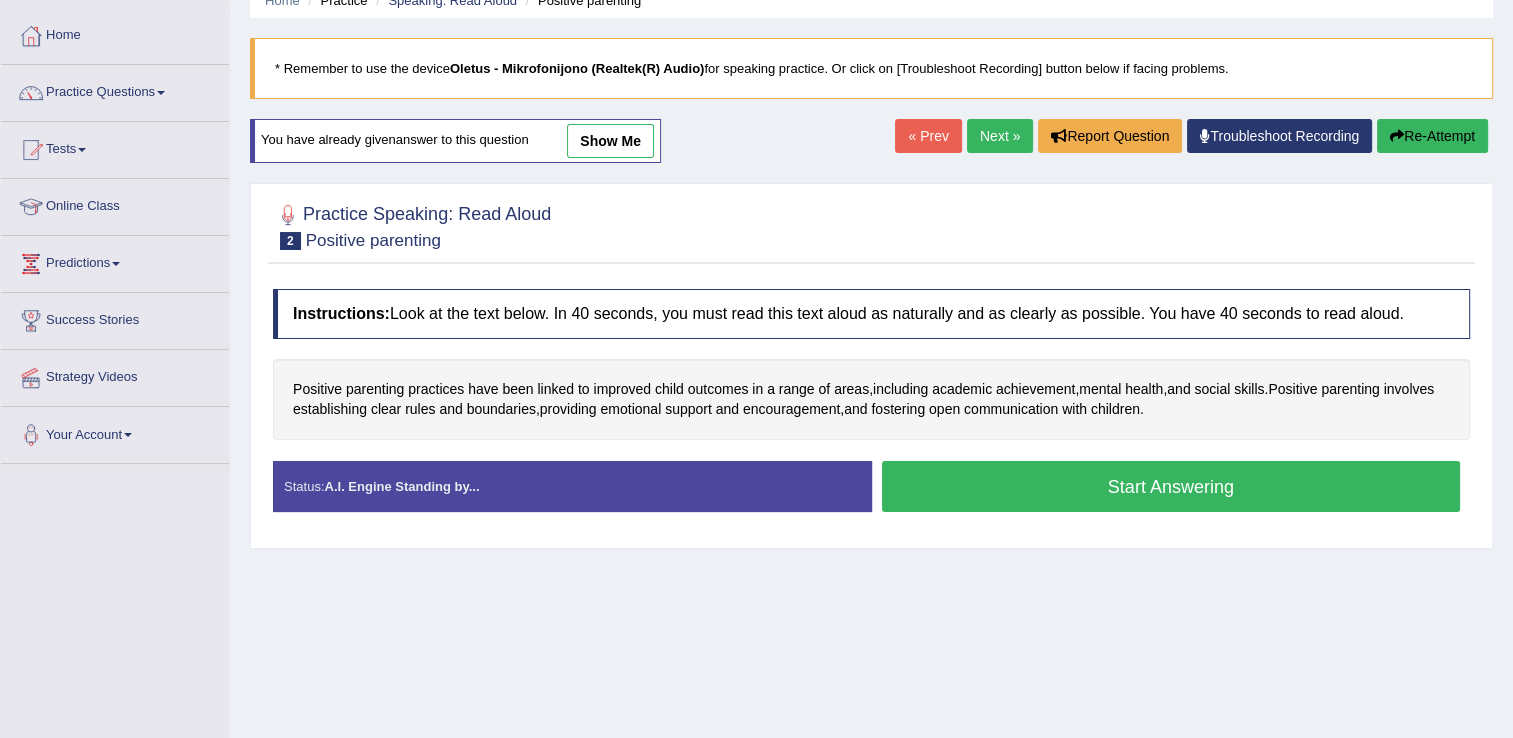 click on "Start Answering" at bounding box center [1171, 486] 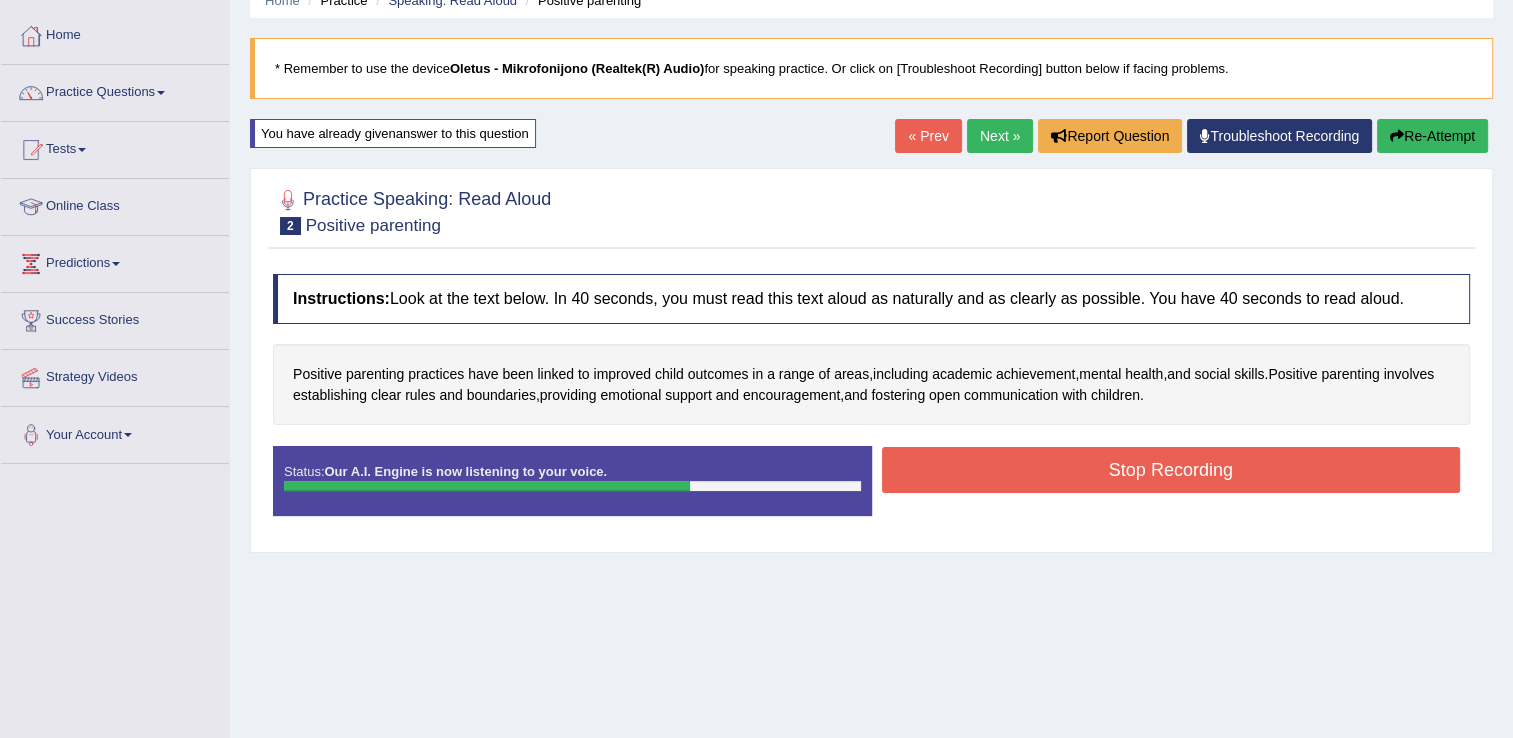click on "Stop Recording" at bounding box center (1171, 470) 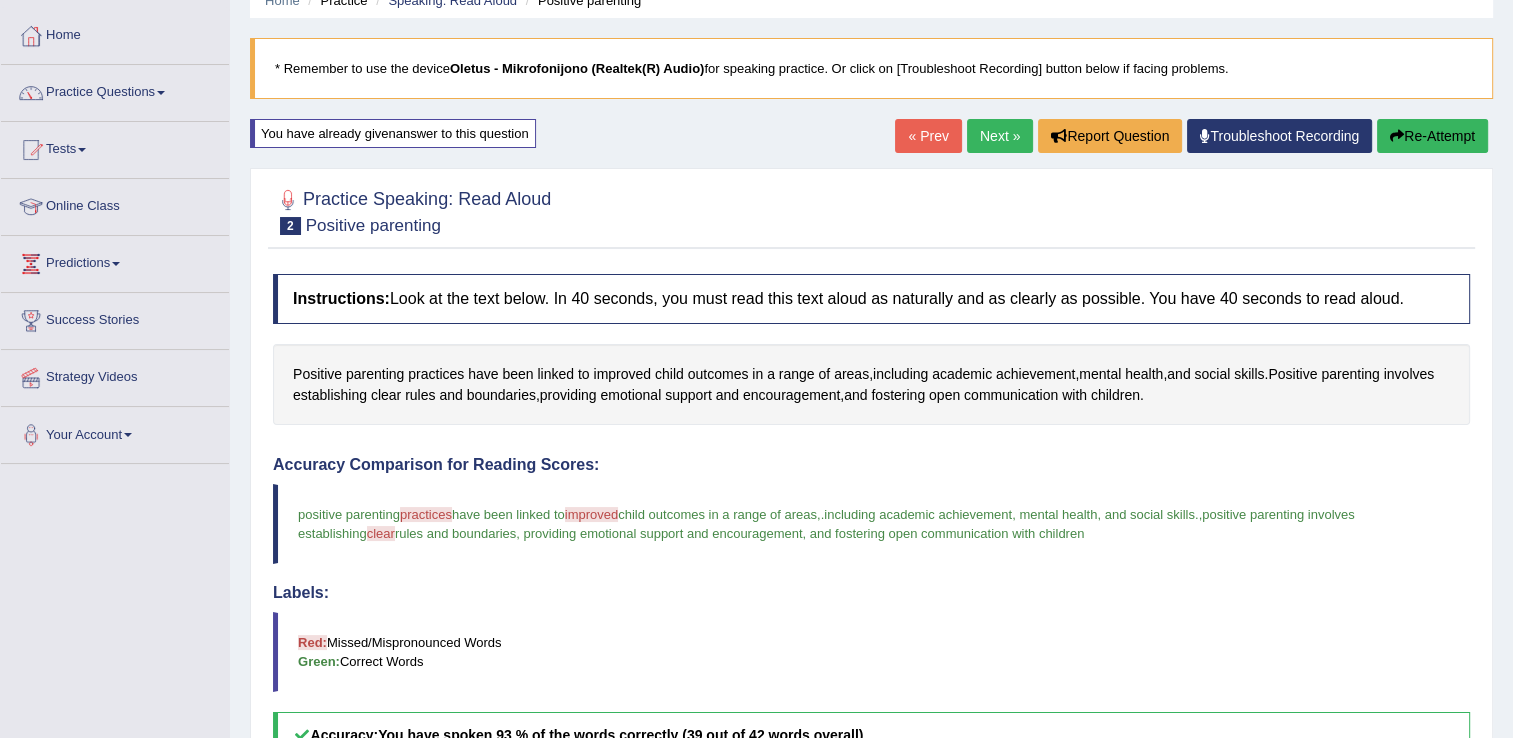 scroll, scrollTop: 577, scrollLeft: 0, axis: vertical 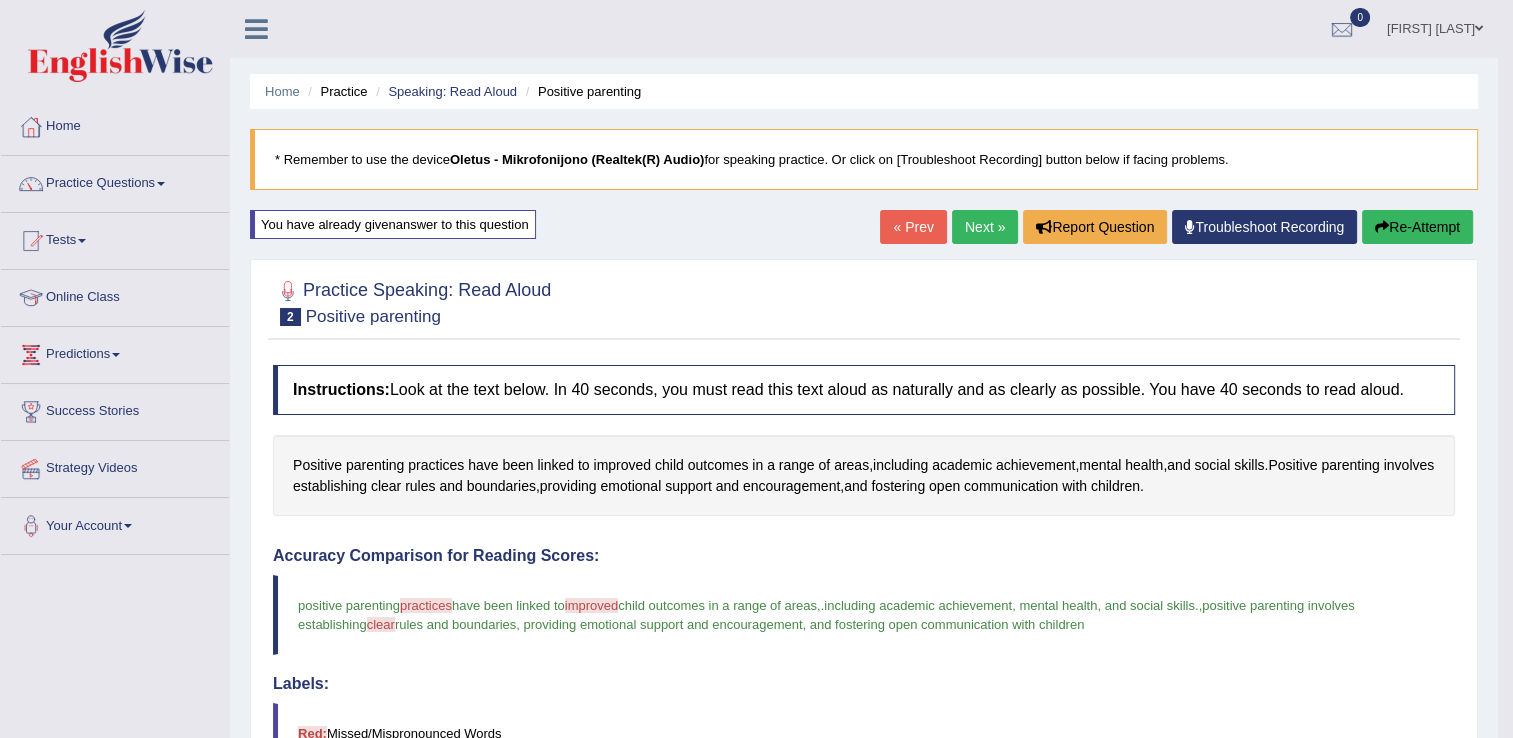 click at bounding box center [1382, 227] 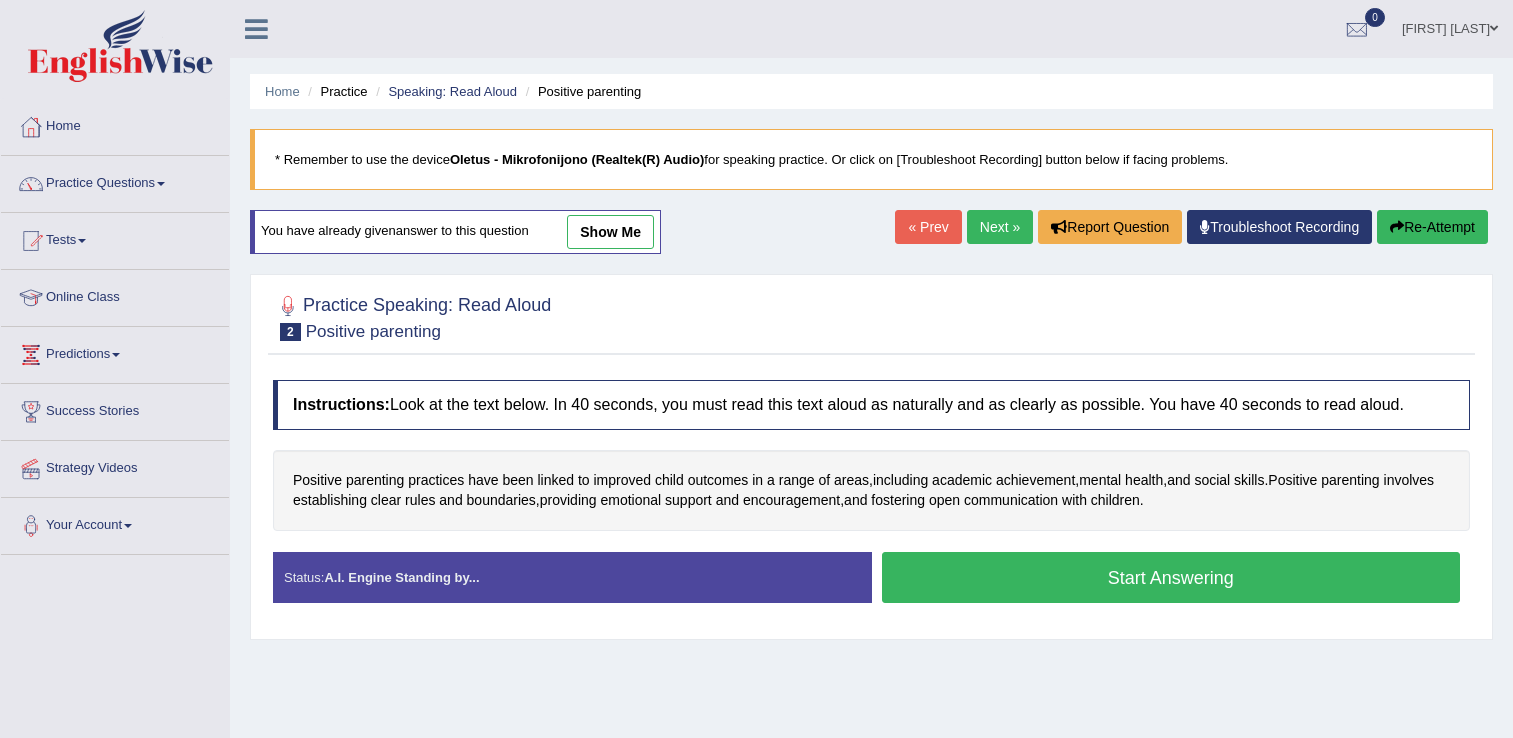 scroll, scrollTop: 0, scrollLeft: 0, axis: both 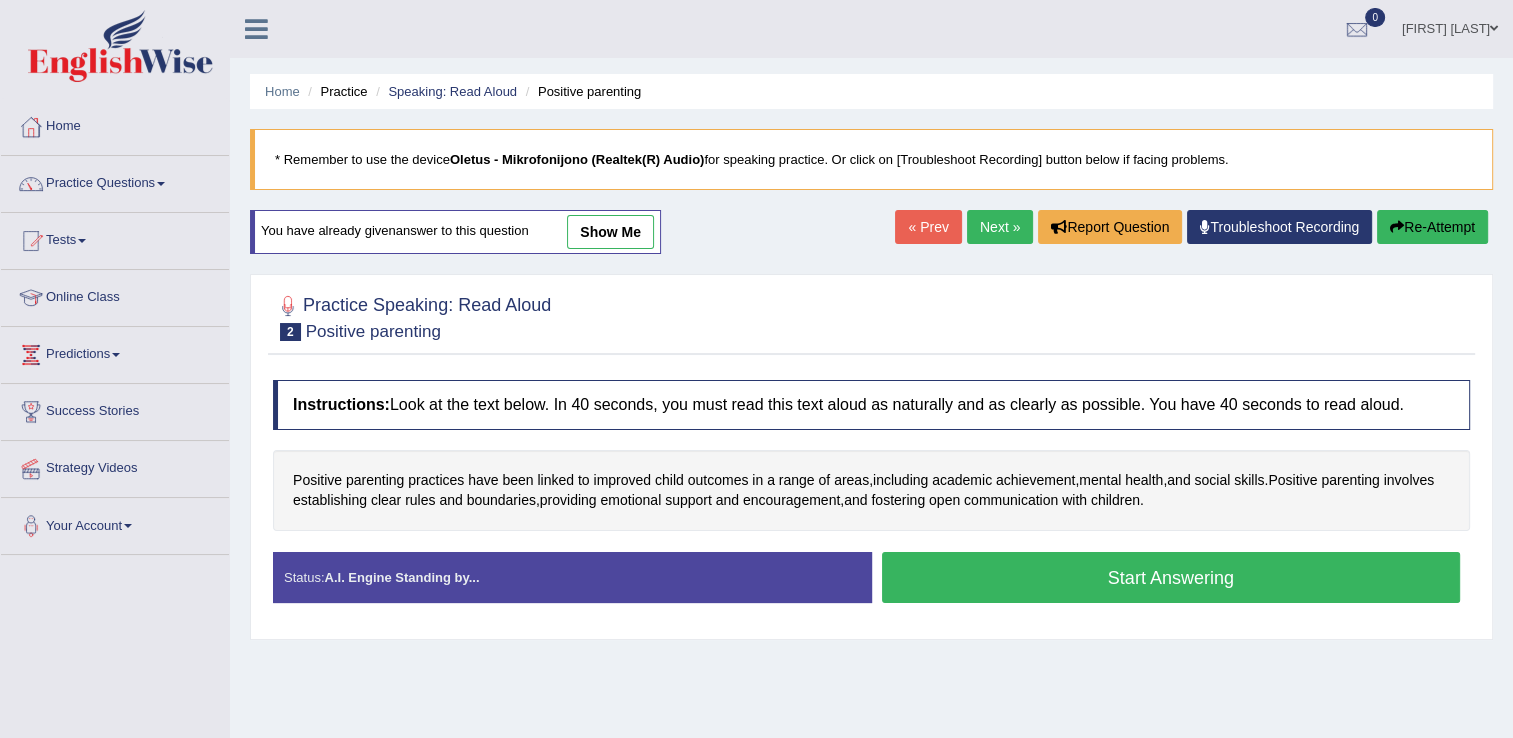 click on "Start Answering" at bounding box center (1171, 577) 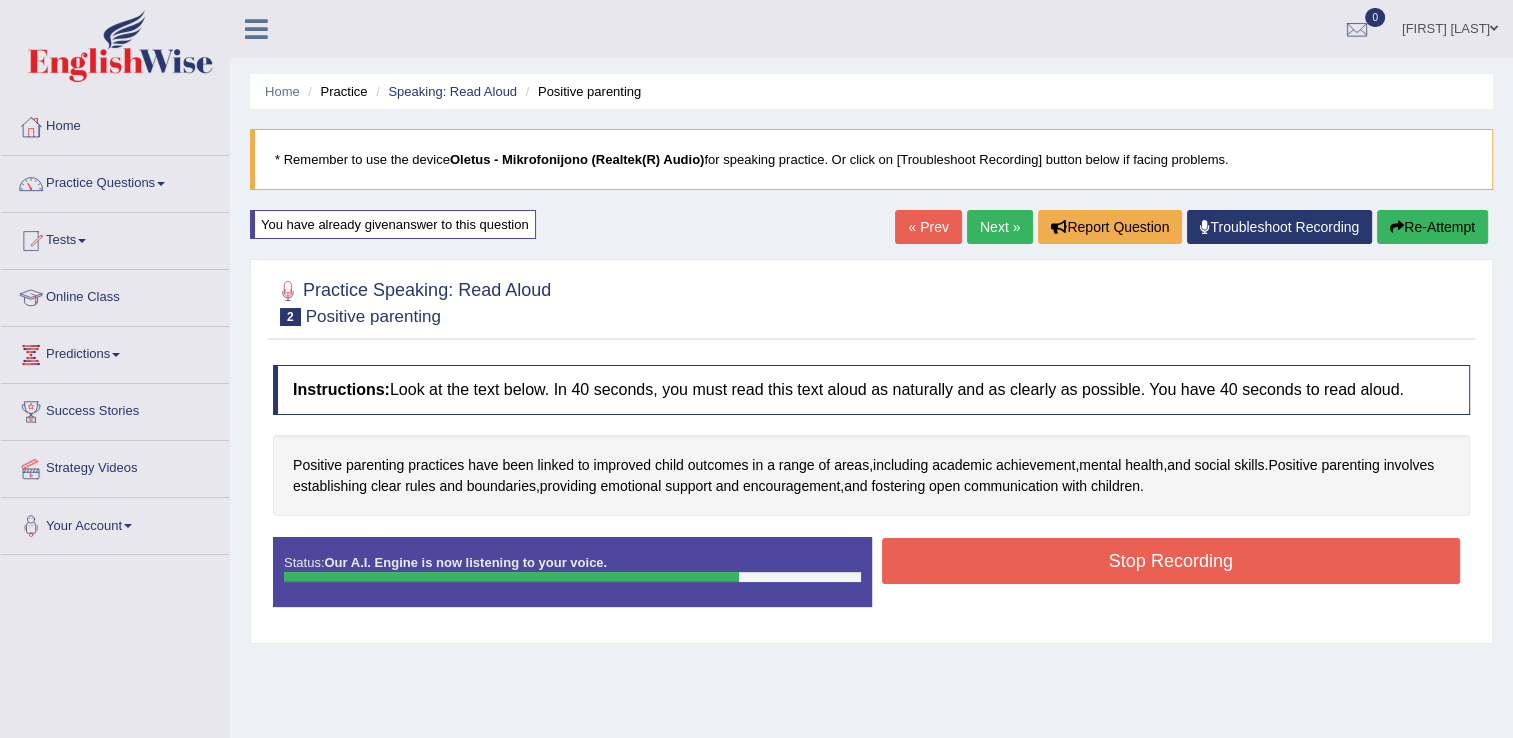 click on "Stop Recording" at bounding box center [1171, 563] 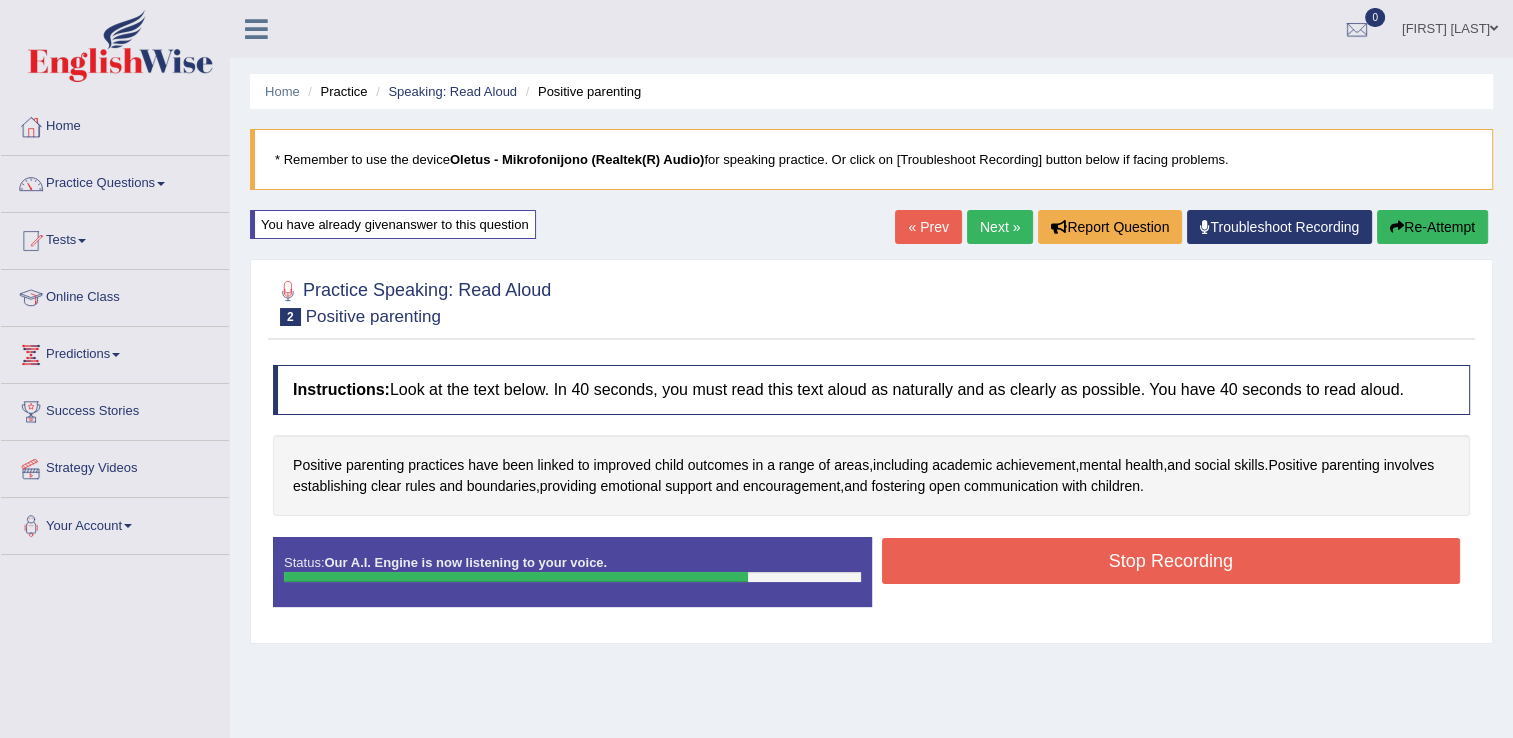 click on "Stop Recording" at bounding box center [1171, 561] 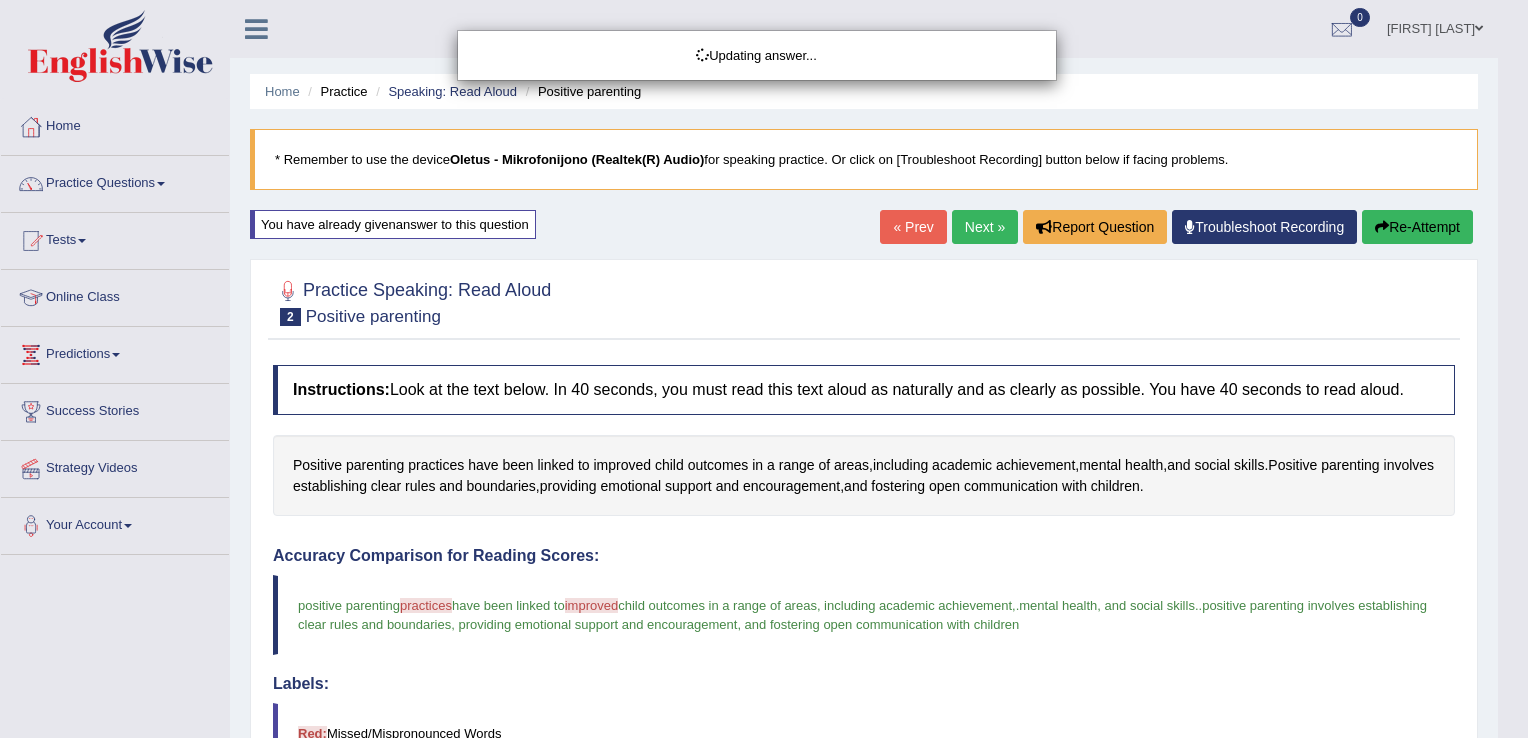click on "Toggle navigation
Home
Practice Questions   Speaking Practice Read Aloud
Repeat Sentence
Describe Image
Re-tell Lecture
Answer Short Question
Summarize Group Discussion
Respond To A Situation
Writing Practice  Summarize Written Text
Write Essay
Reading Practice  Reading & Writing: Fill In The Blanks
Choose Multiple Answers
Re-order Paragraphs
Fill In The Blanks
Choose Single Answer
Listening Practice  Summarize Spoken Text
Highlight Incorrect Words
Highlight Correct Summary
Select Missing Word
Choose Single Answer
Choose Multiple Answers
Fill In The Blanks
Write From Dictation
Pronunciation
Tests
Take Mock Test" at bounding box center [764, 369] 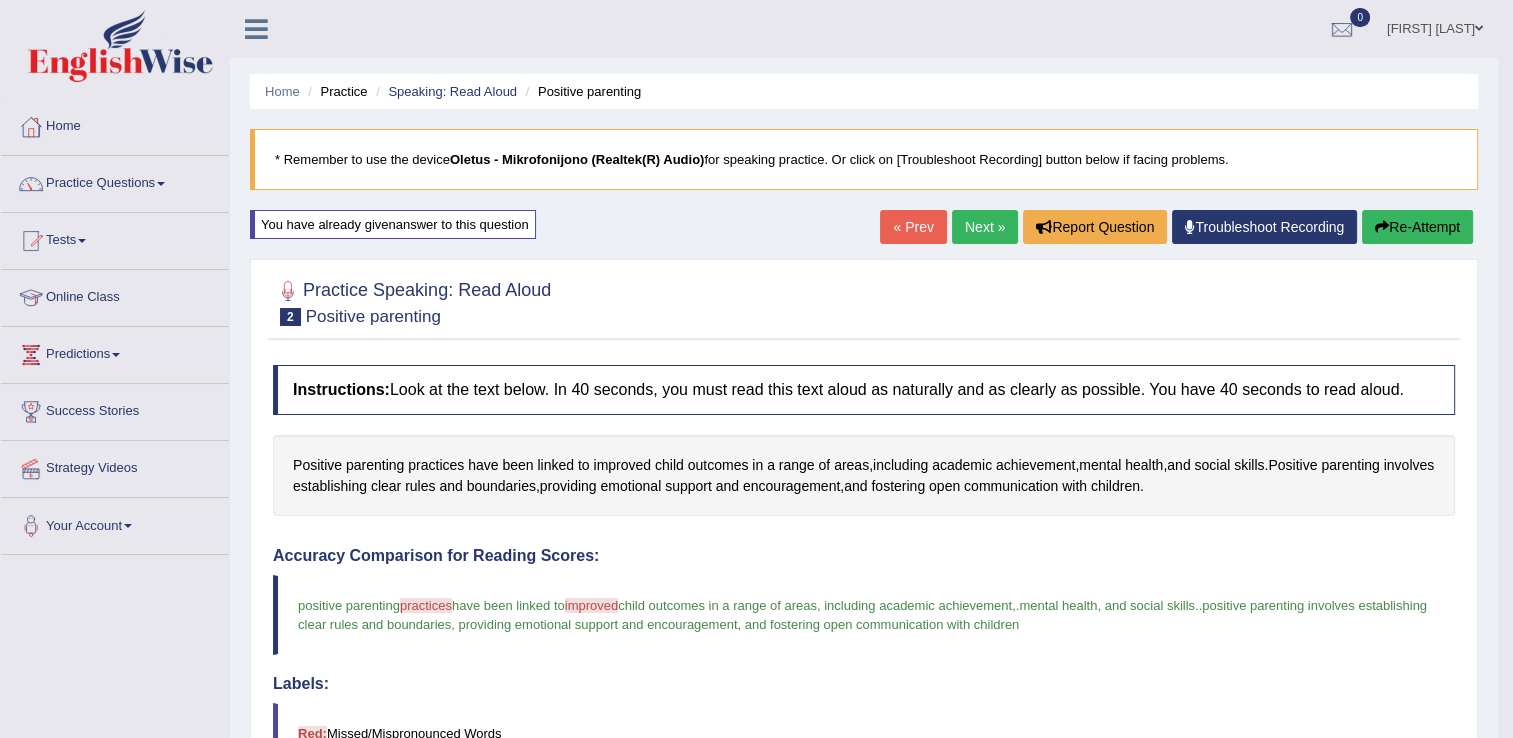 scroll, scrollTop: 577, scrollLeft: 0, axis: vertical 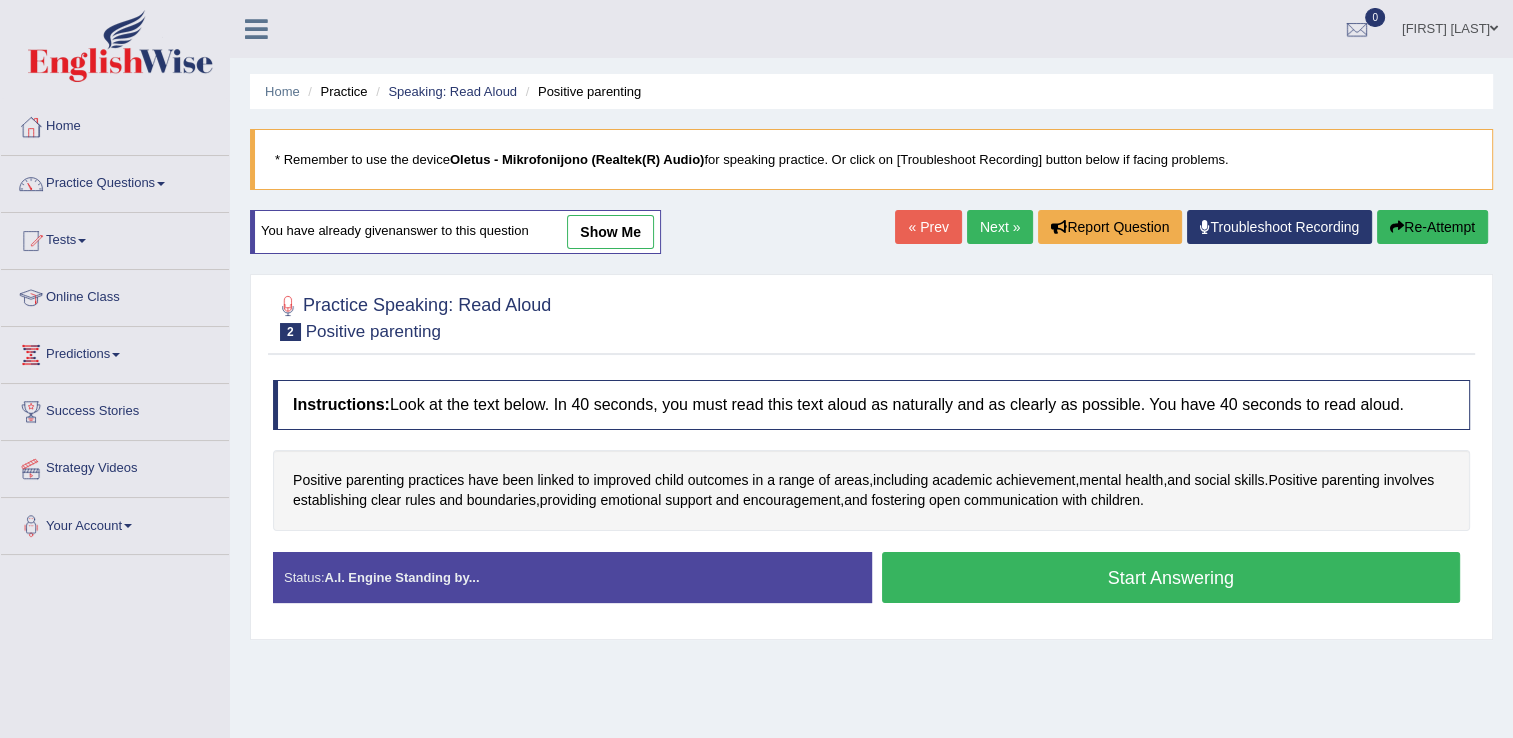 click on "Start Answering" at bounding box center (1171, 577) 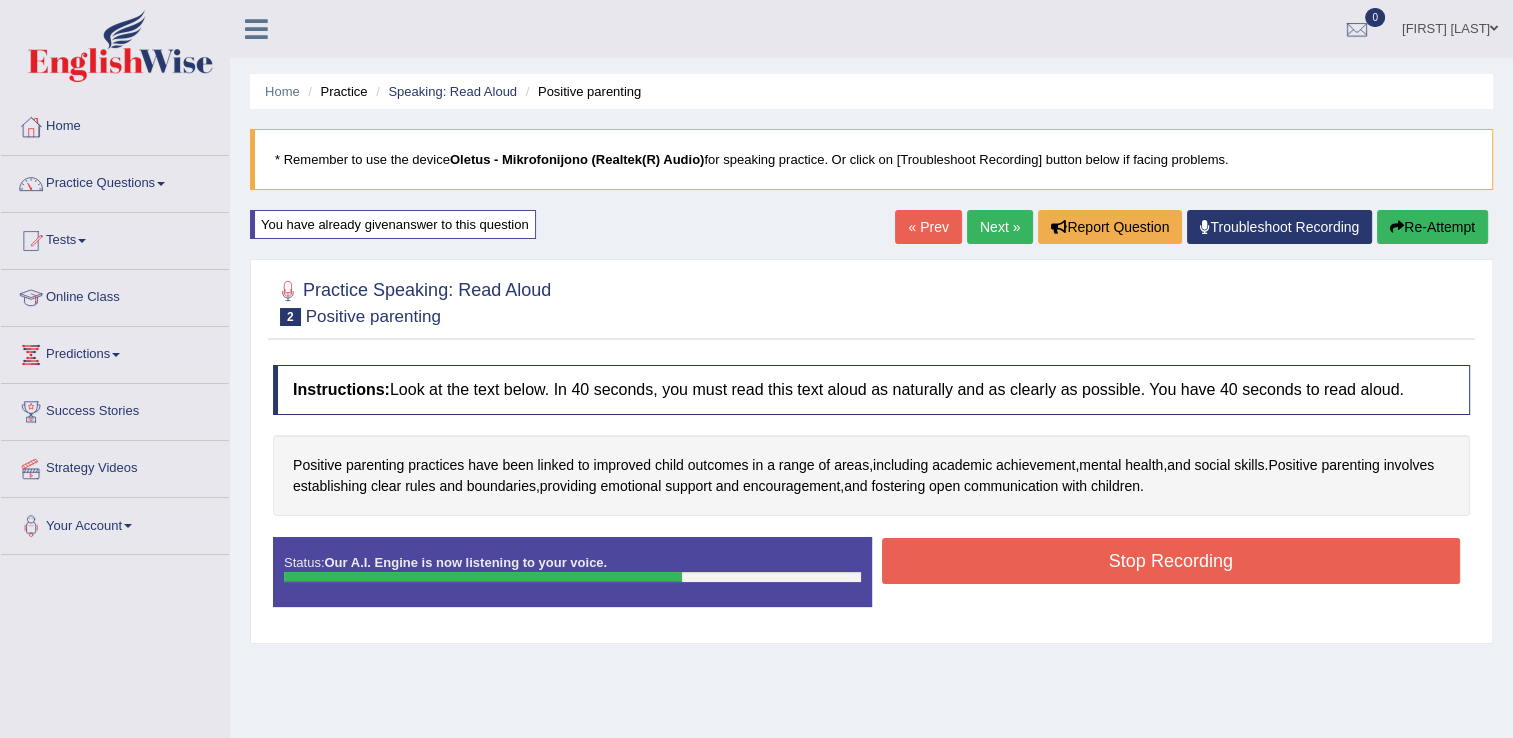 click on "Stop Recording" at bounding box center (1171, 561) 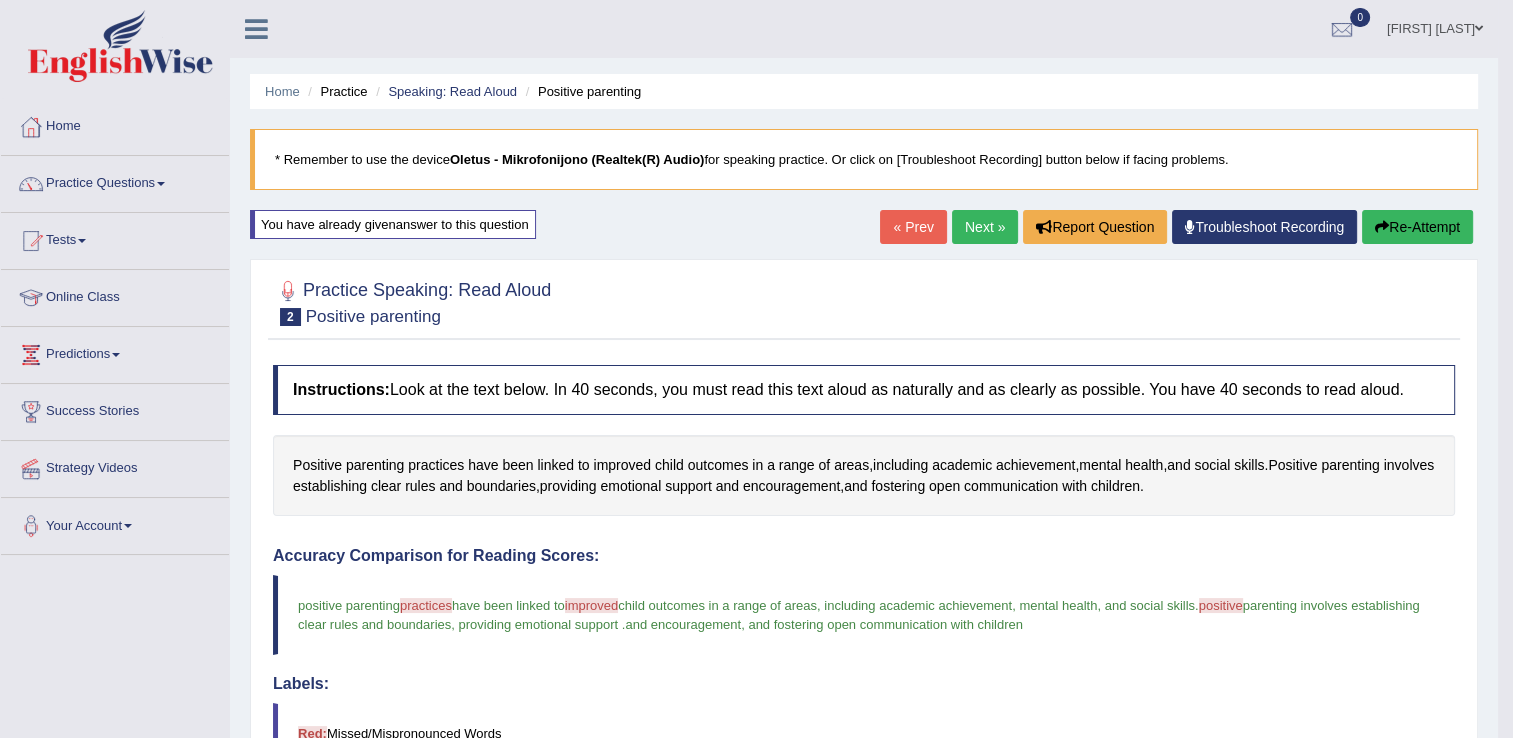 scroll, scrollTop: 577, scrollLeft: 0, axis: vertical 